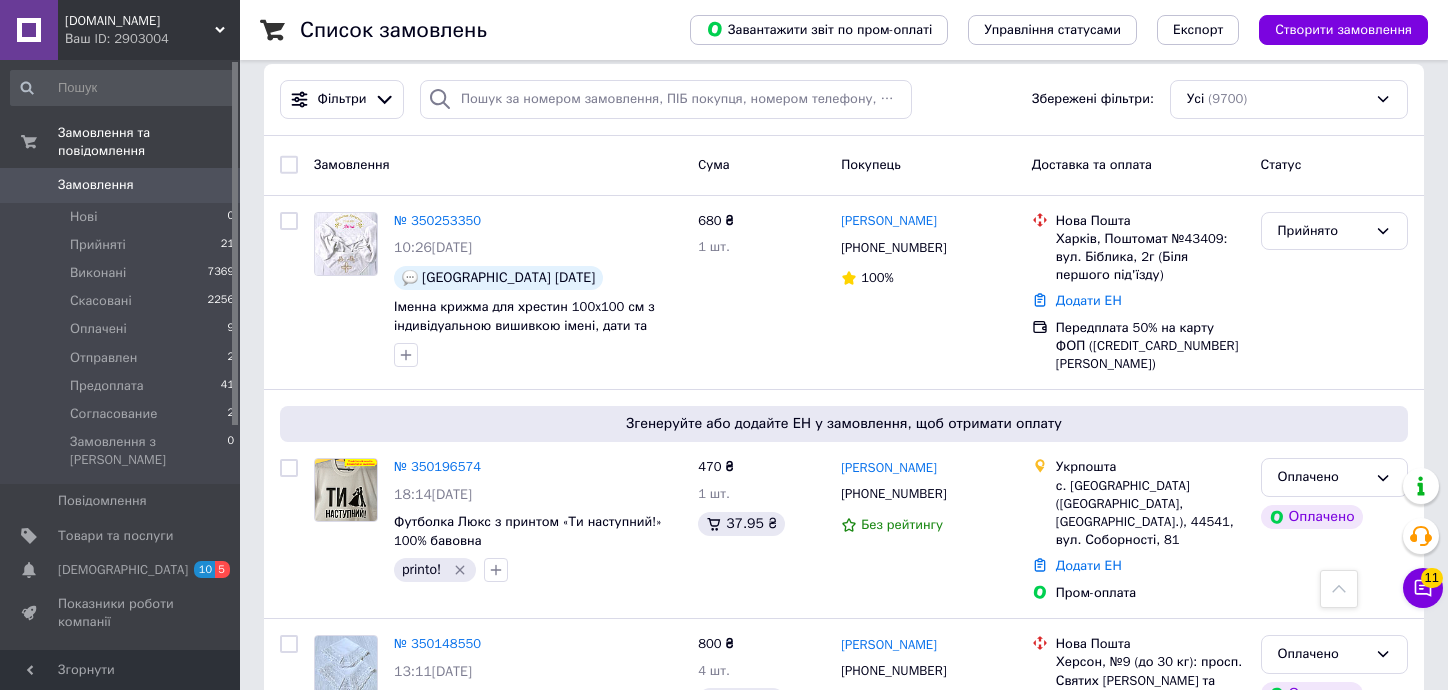 scroll, scrollTop: 0, scrollLeft: 0, axis: both 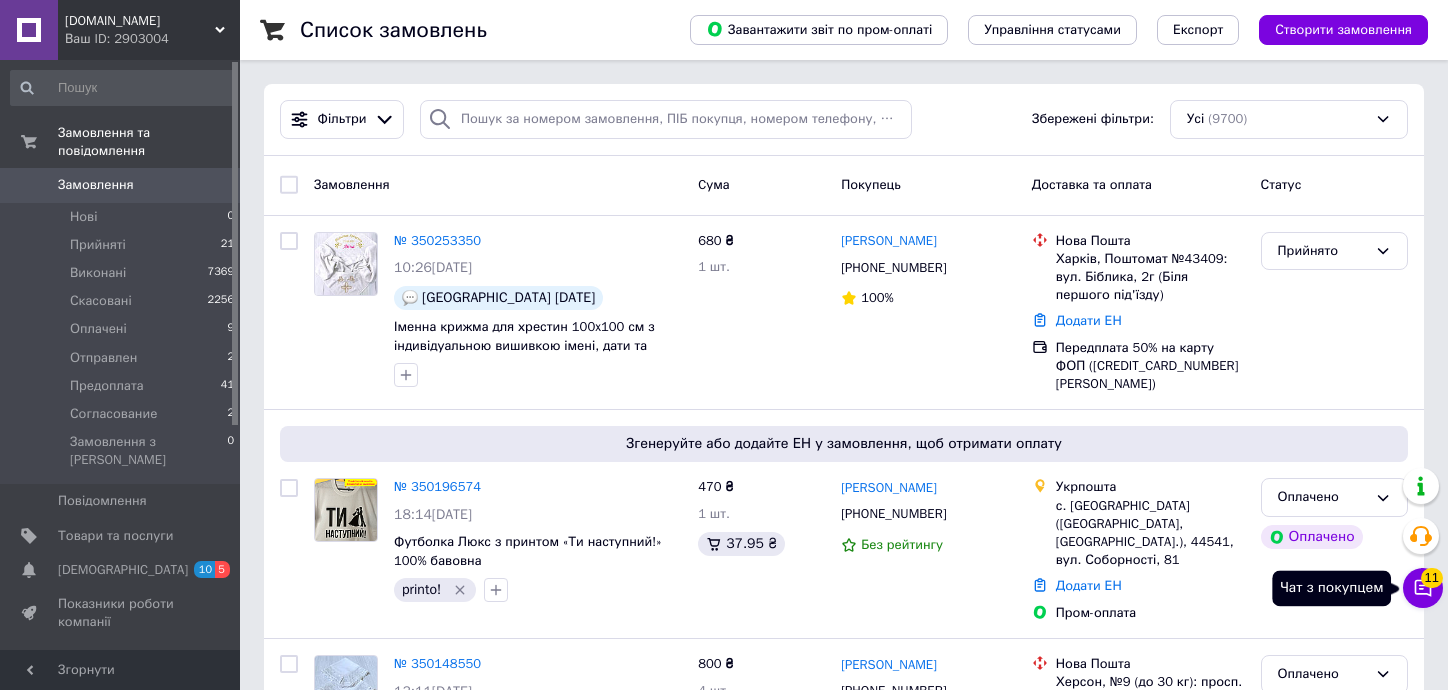click 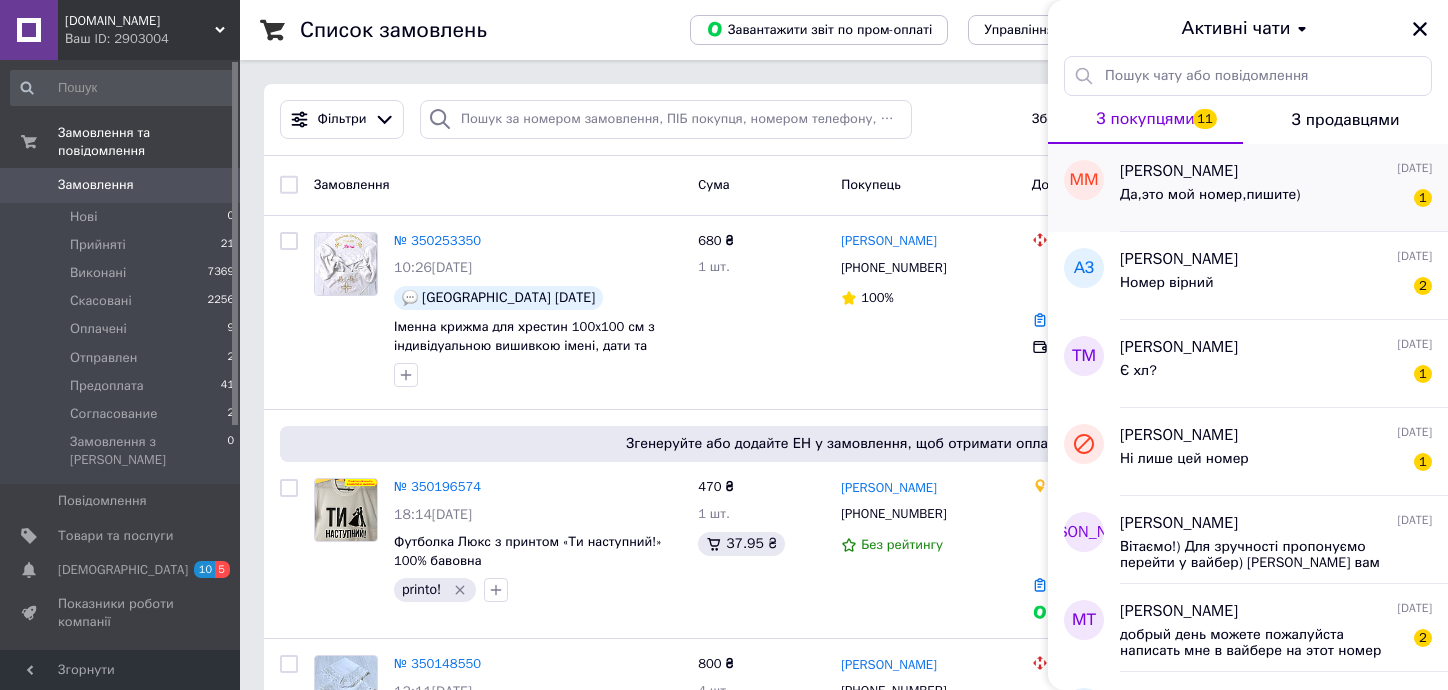 click on "Да,это мой номер,пишите)" at bounding box center [1210, 201] 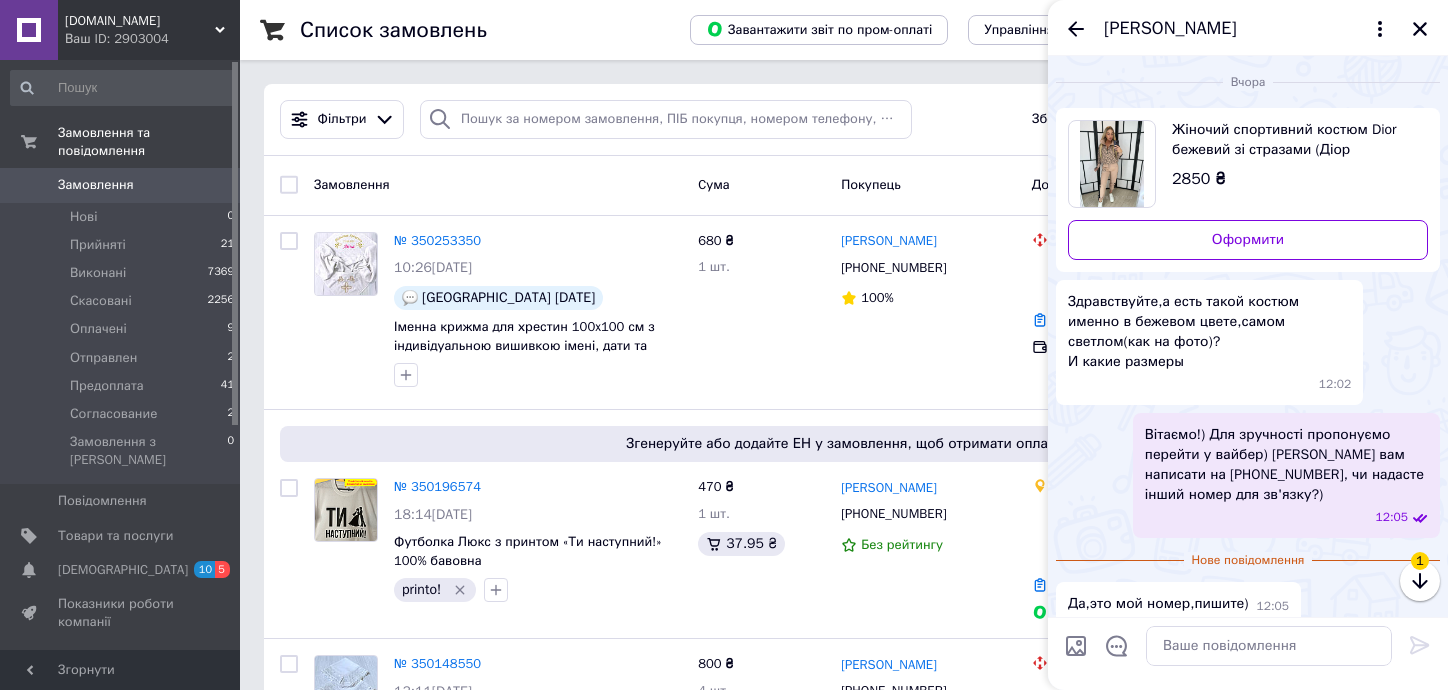 scroll, scrollTop: 18, scrollLeft: 0, axis: vertical 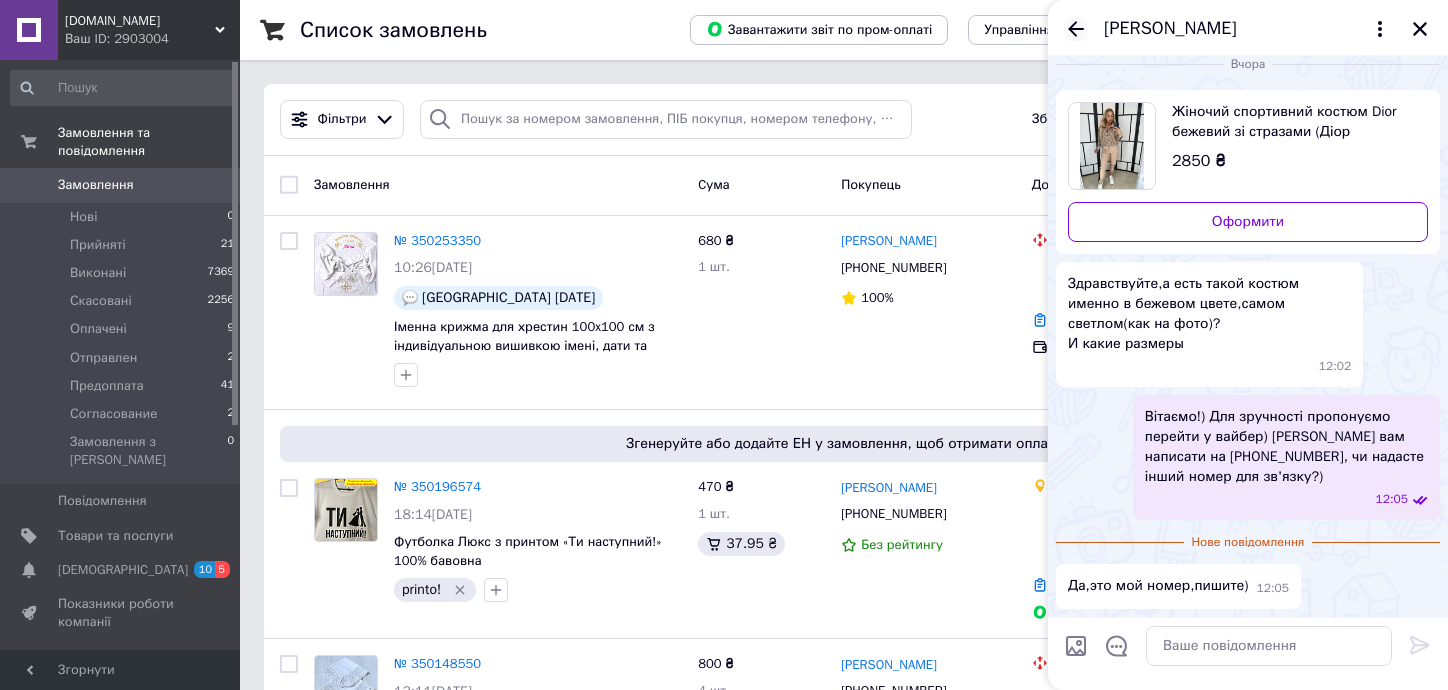click 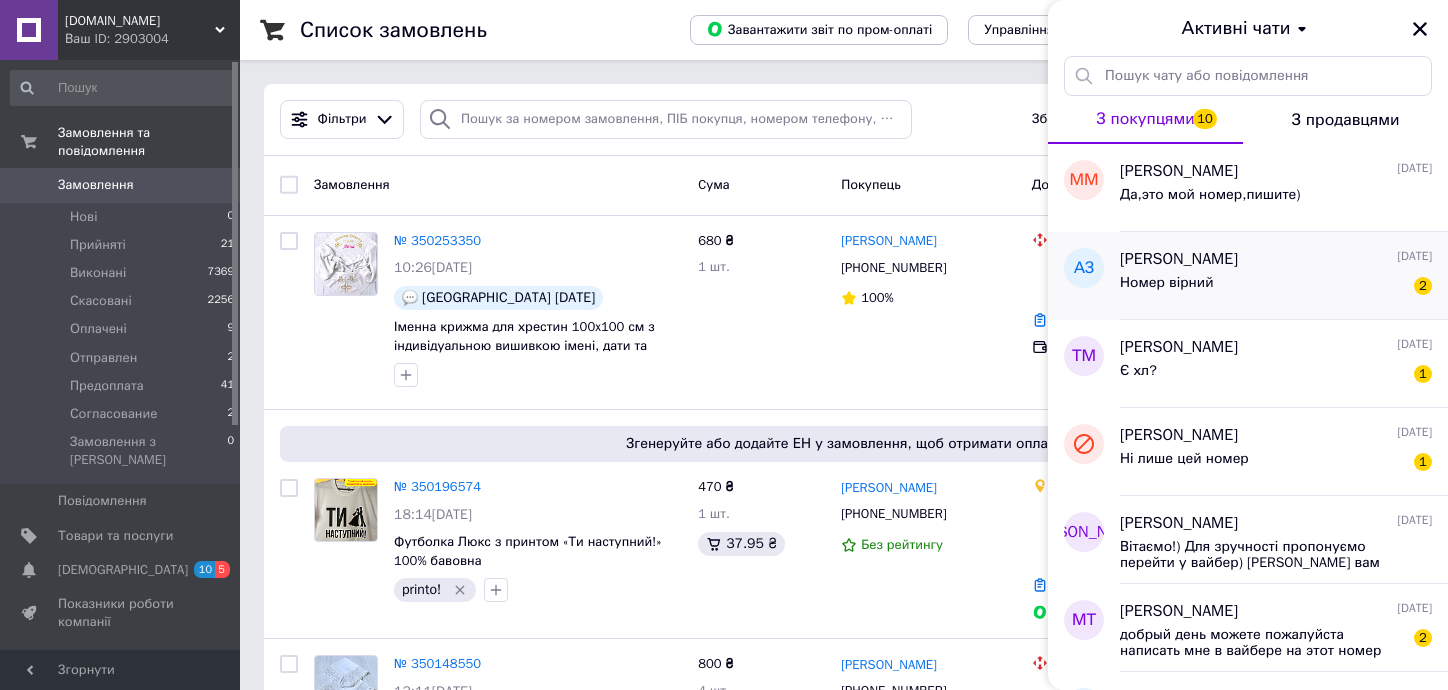 click on "Номер вірний 2" at bounding box center (1276, 287) 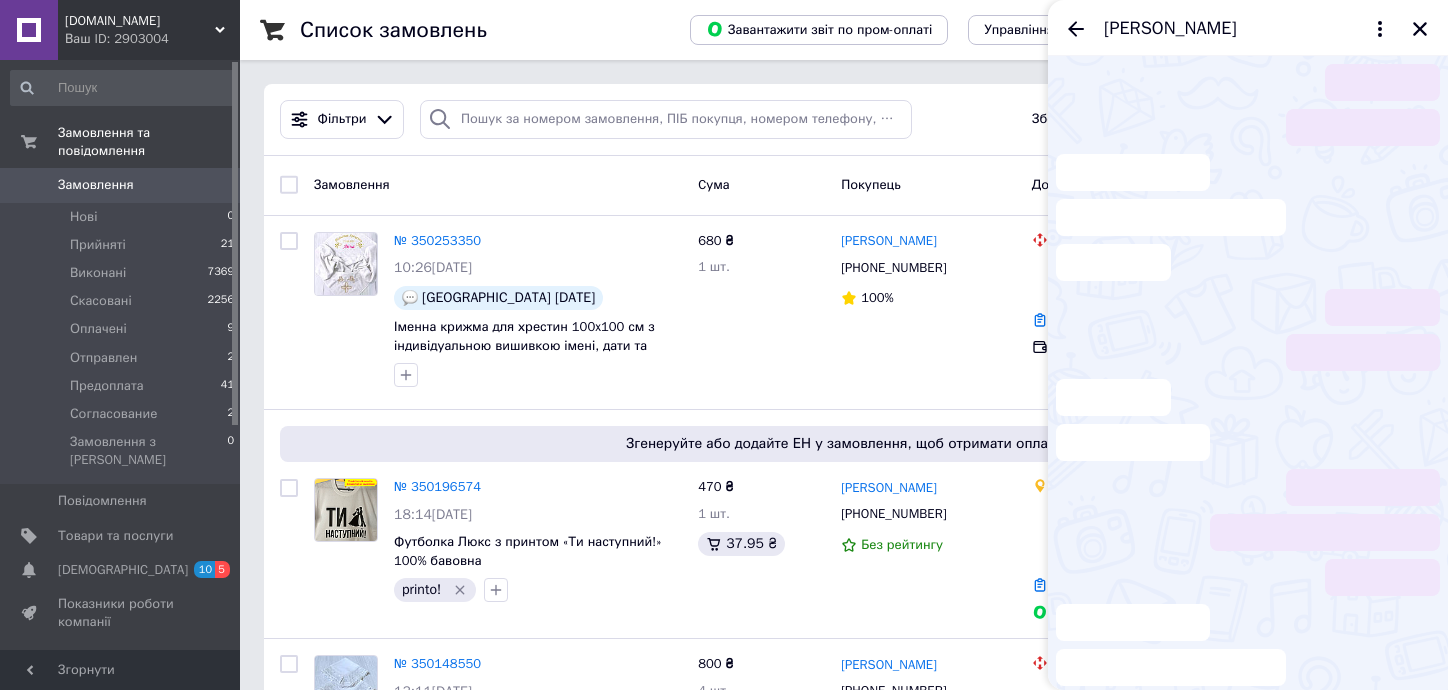 scroll, scrollTop: 31, scrollLeft: 0, axis: vertical 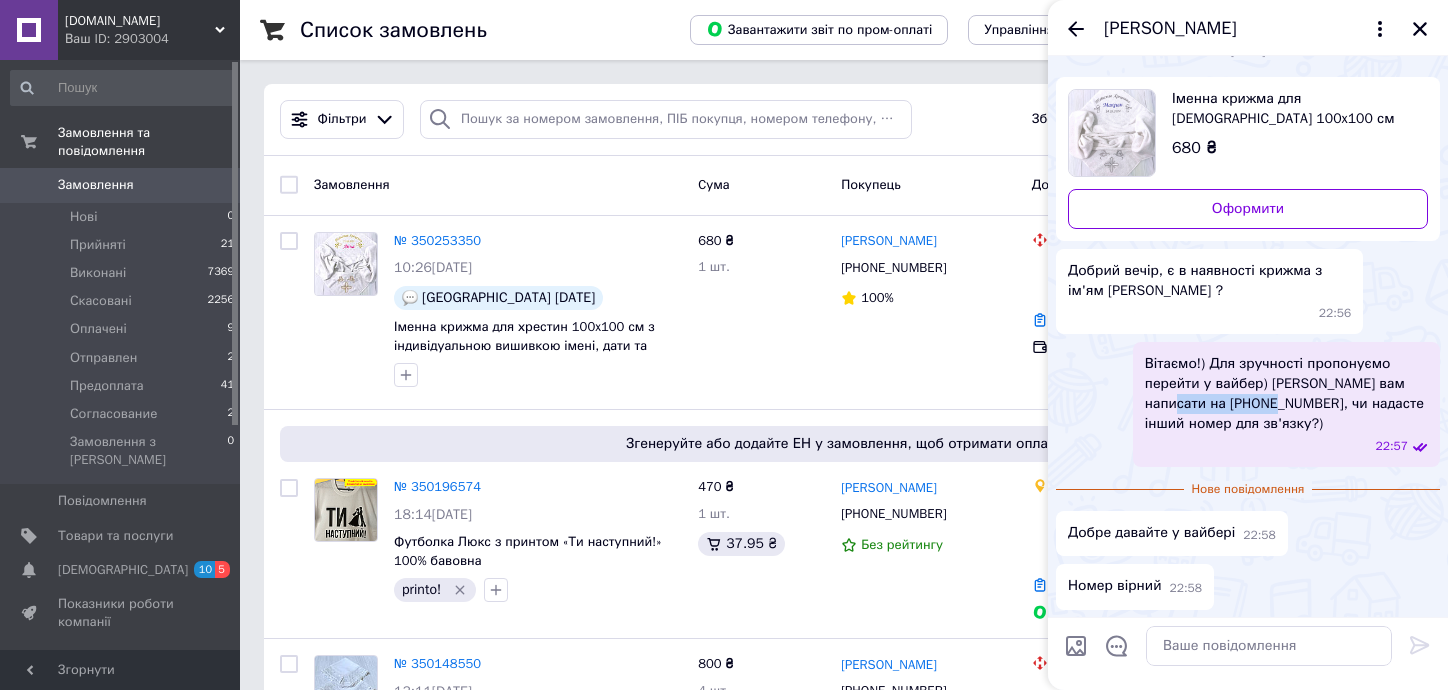 copy on "[PHONE_NUMBER]" 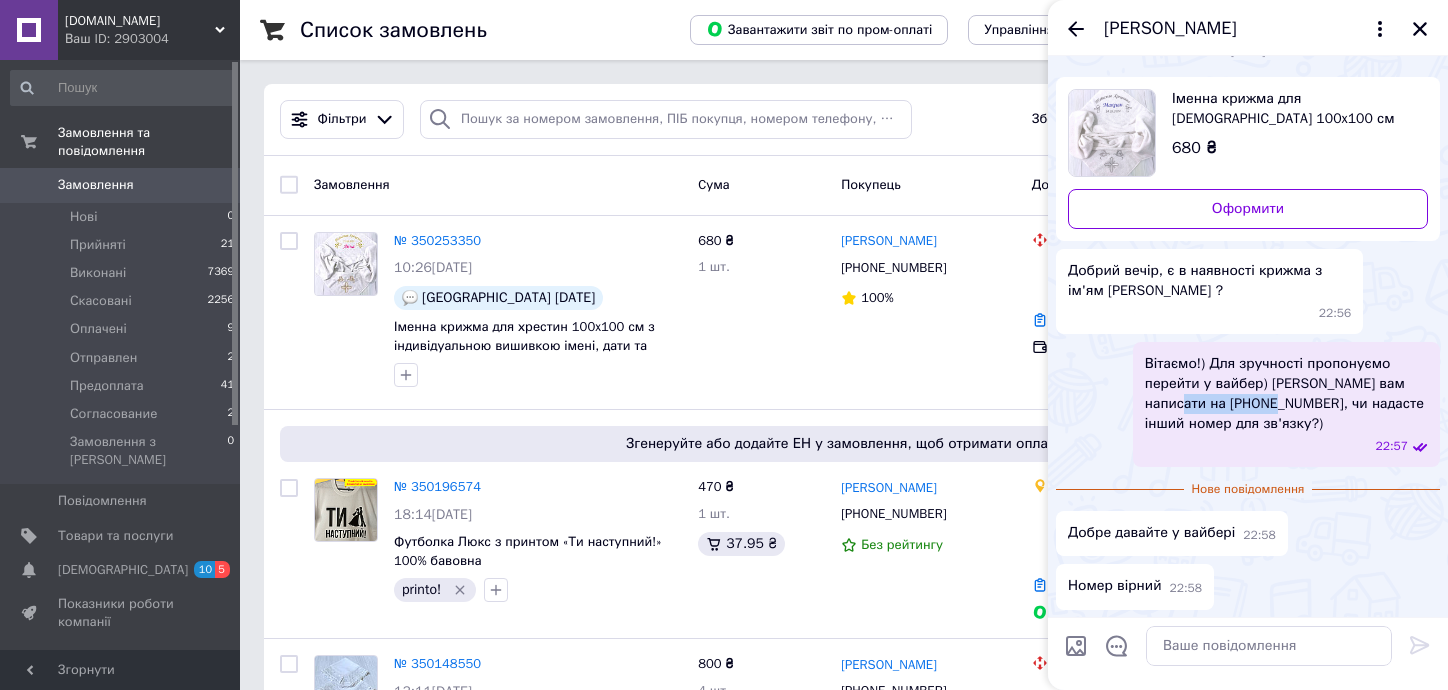 drag, startPoint x: 1264, startPoint y: 405, endPoint x: 1138, endPoint y: 424, distance: 127.424484 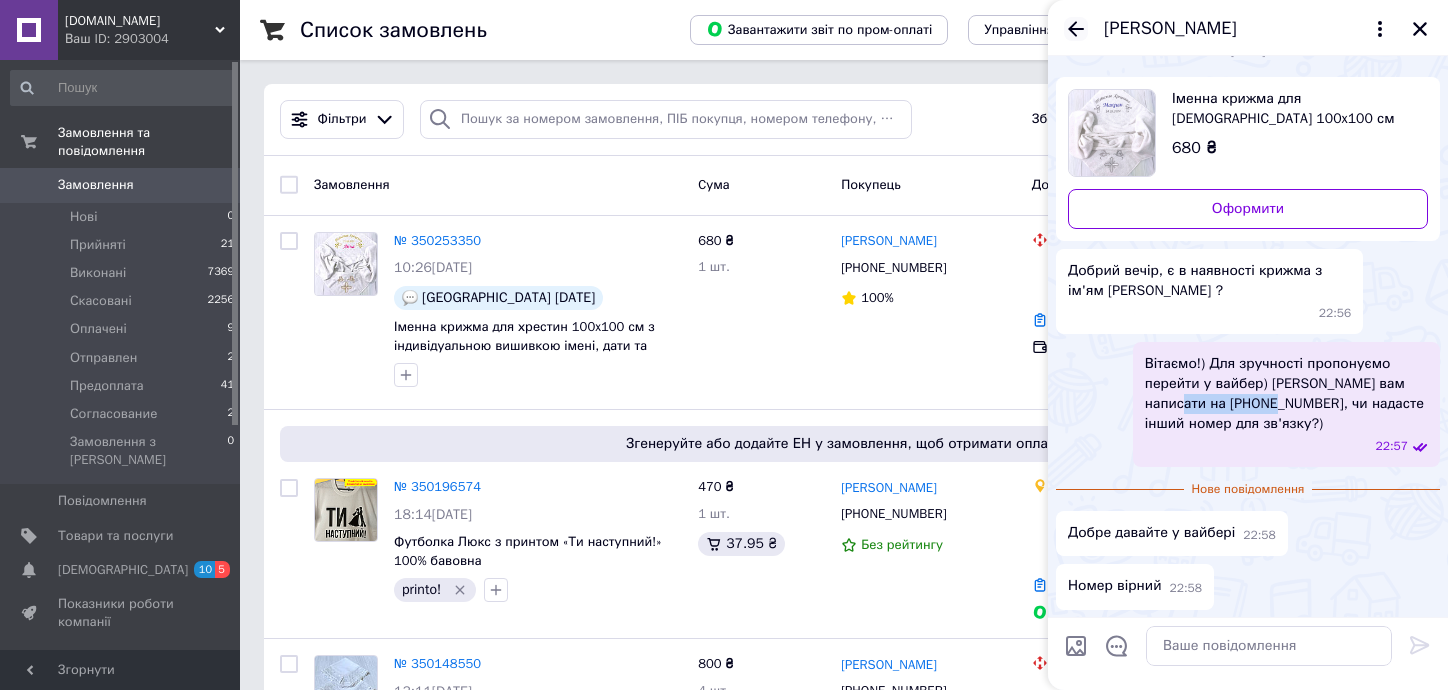 click 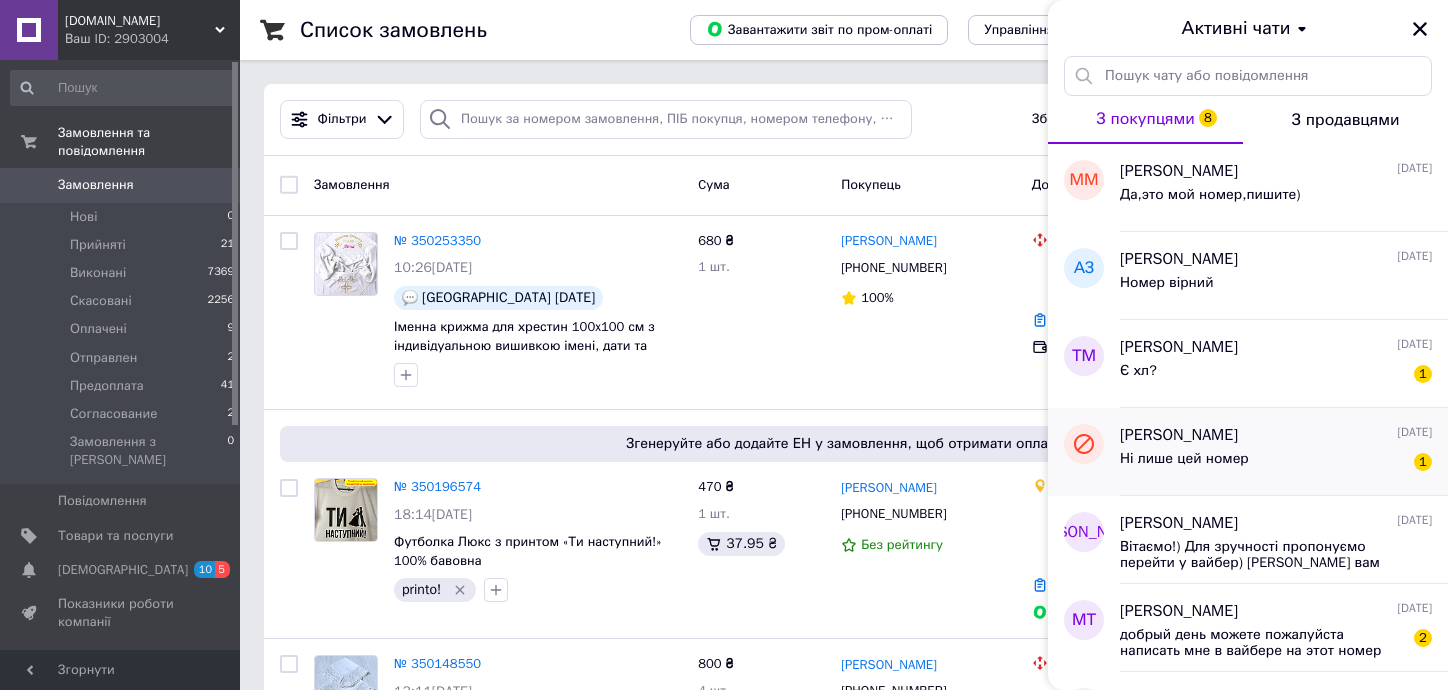 click on "Ні  лише цей номер 1" at bounding box center [1276, 463] 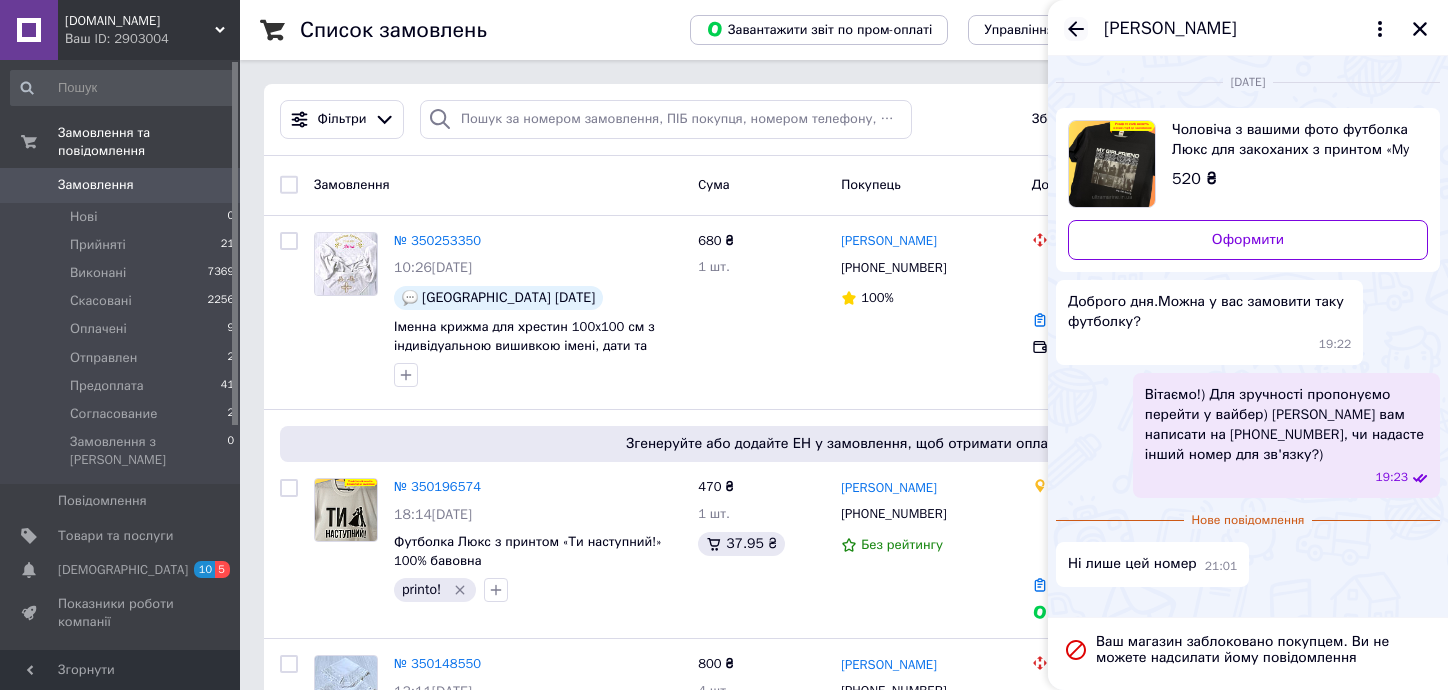 click 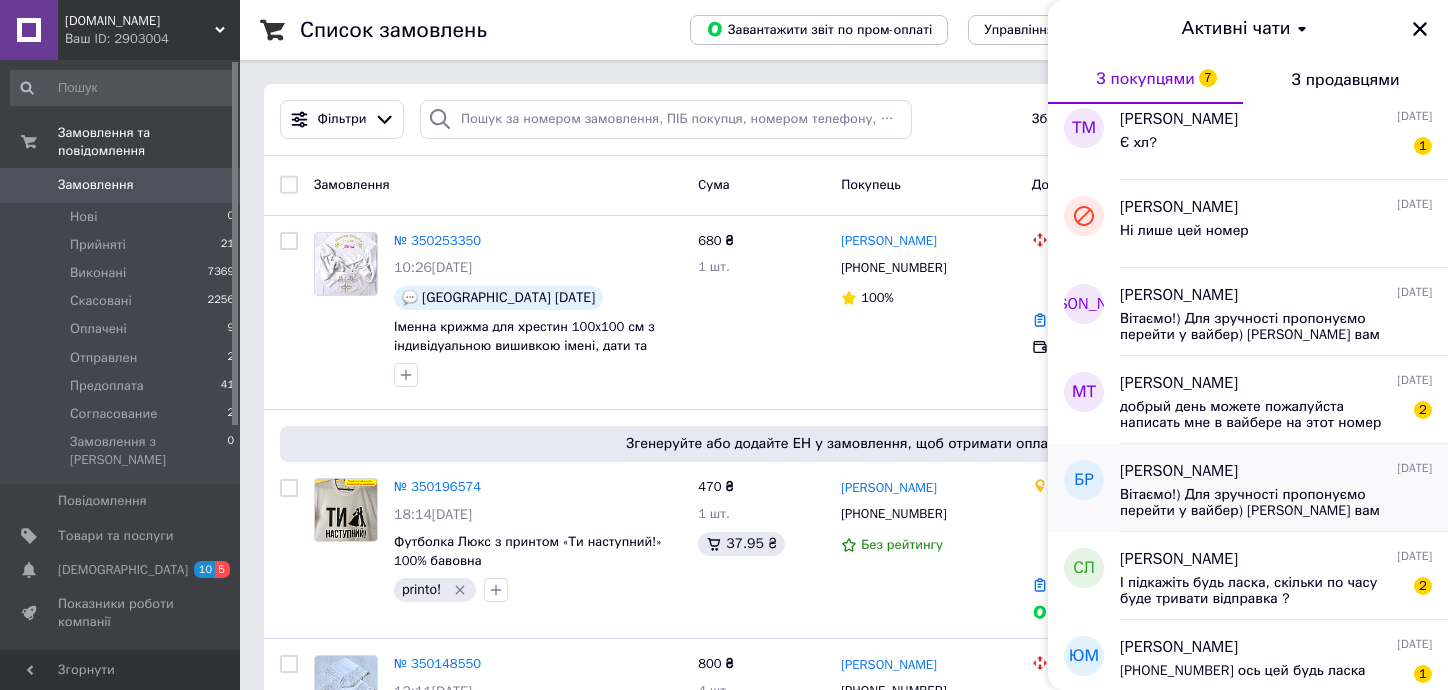 scroll, scrollTop: 200, scrollLeft: 0, axis: vertical 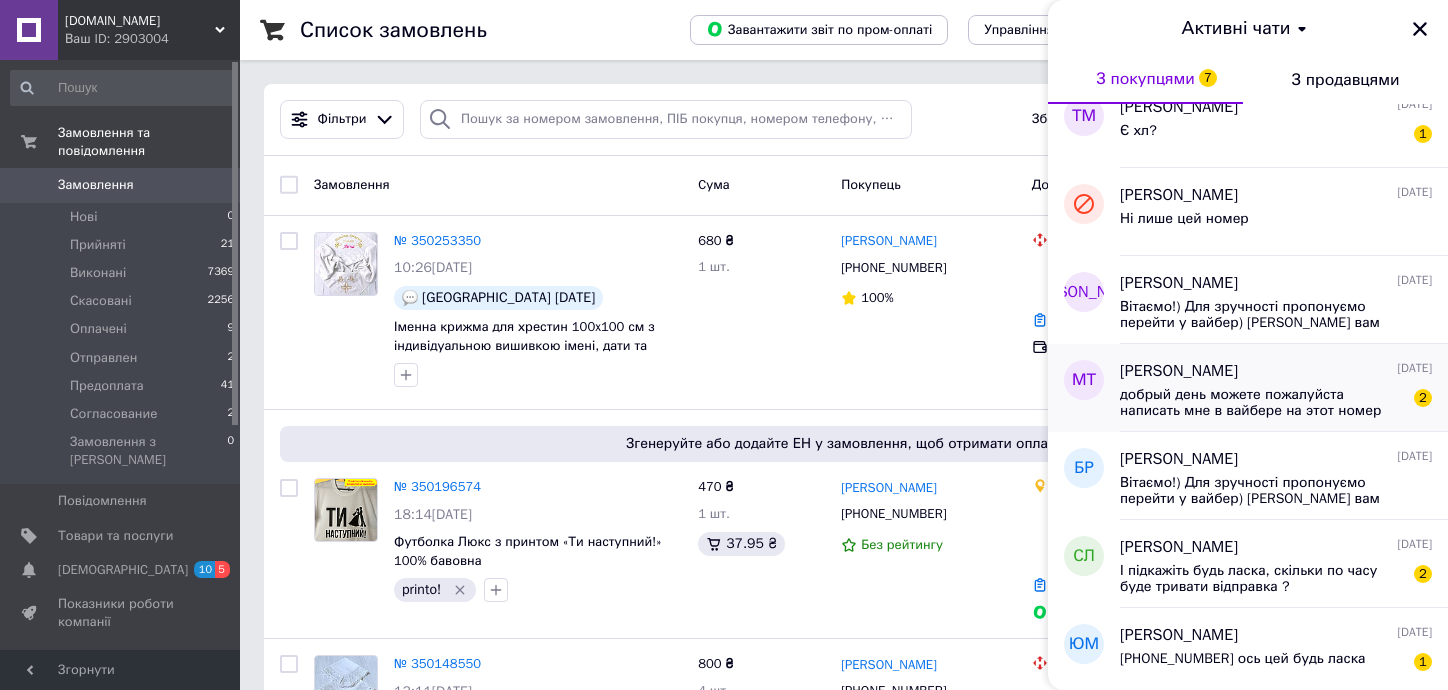 click on "добрый день можете пожалуйста написать мне в вайбере на этот номер еще раз,у меня не сохранился ваш чат и номер" at bounding box center [1262, 403] 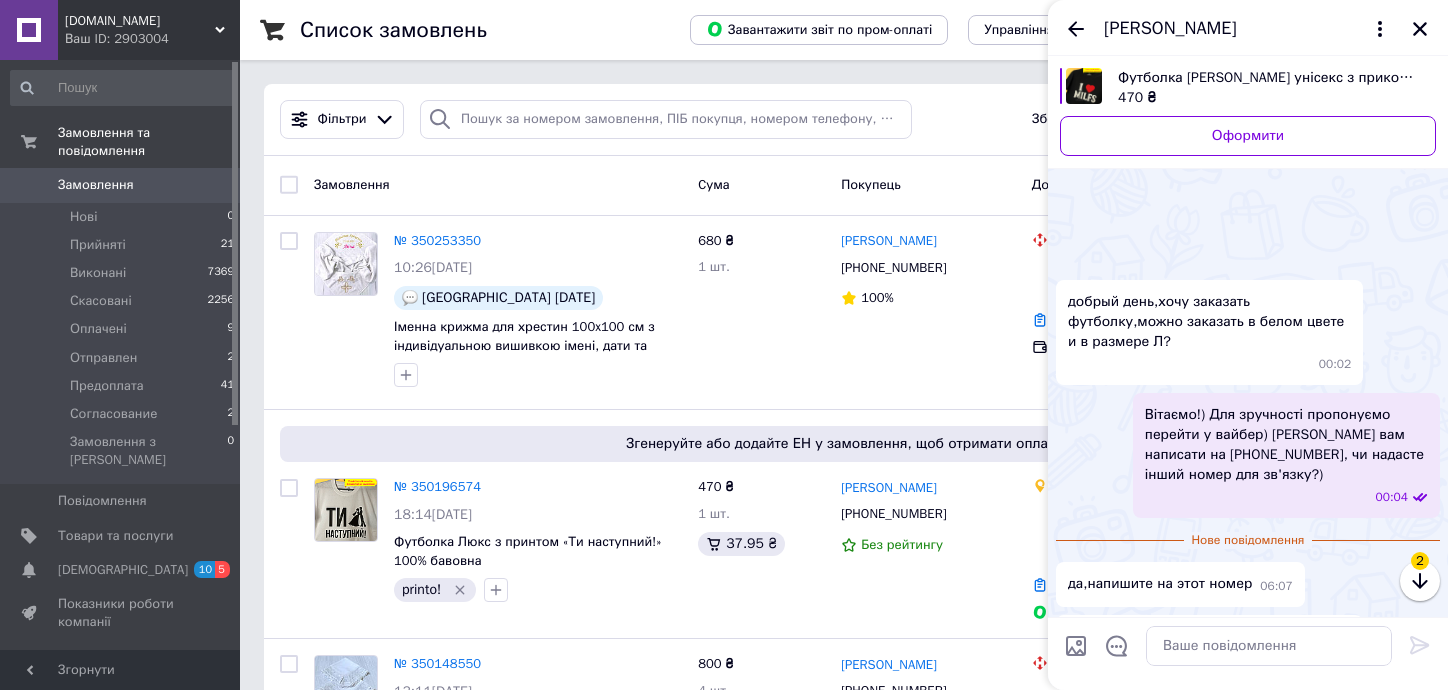 scroll, scrollTop: 111, scrollLeft: 0, axis: vertical 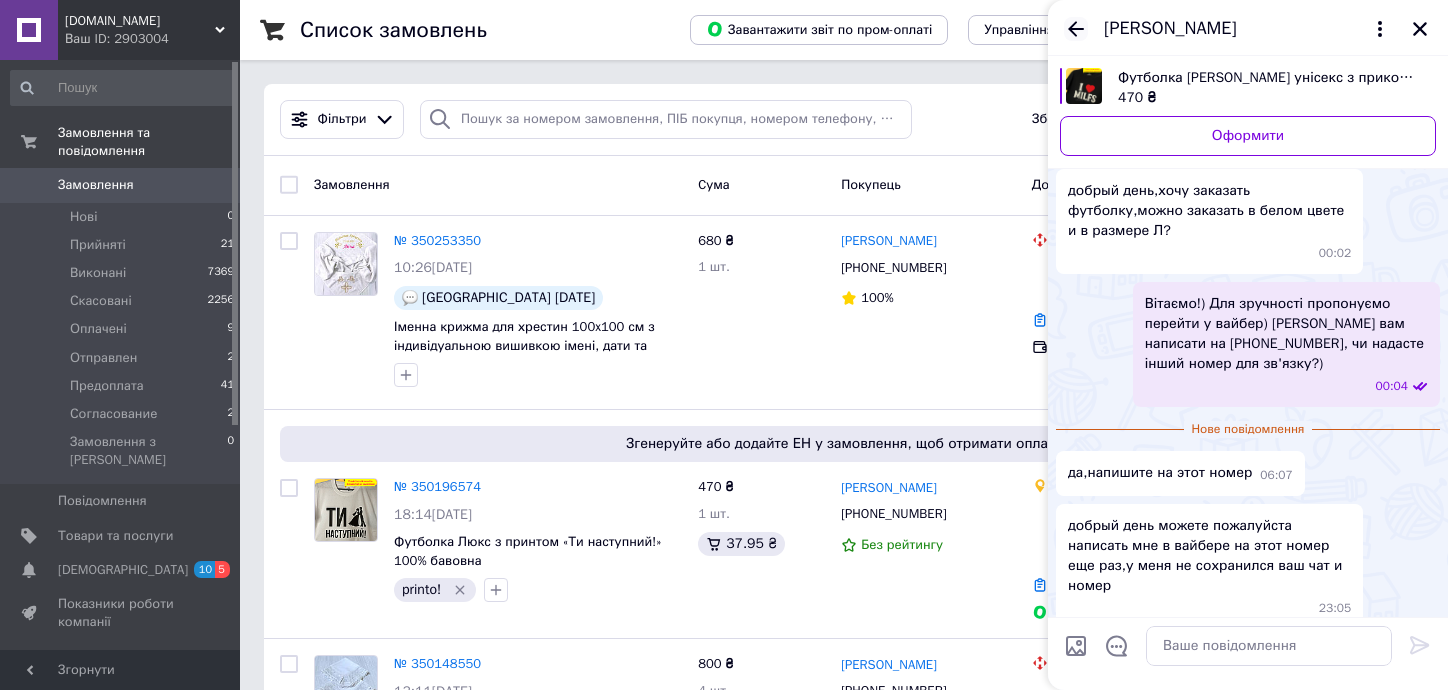 click 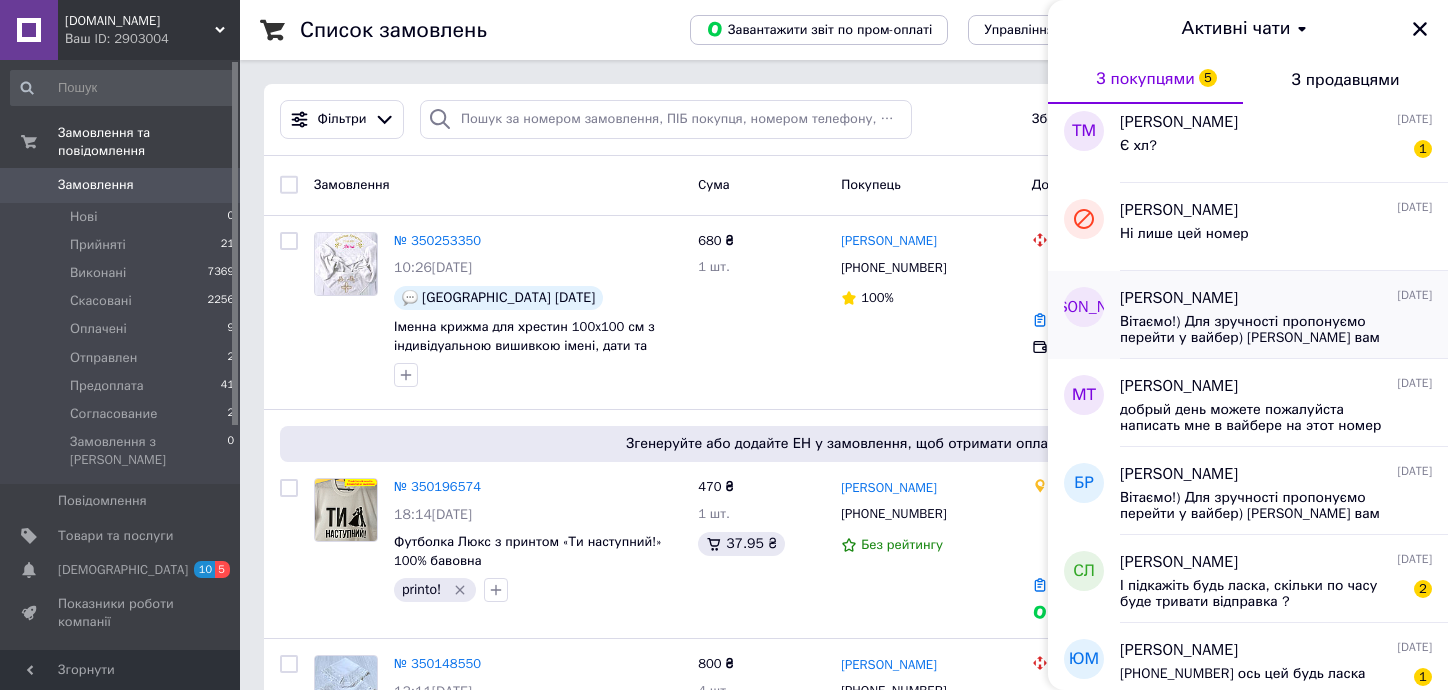 scroll, scrollTop: 300, scrollLeft: 0, axis: vertical 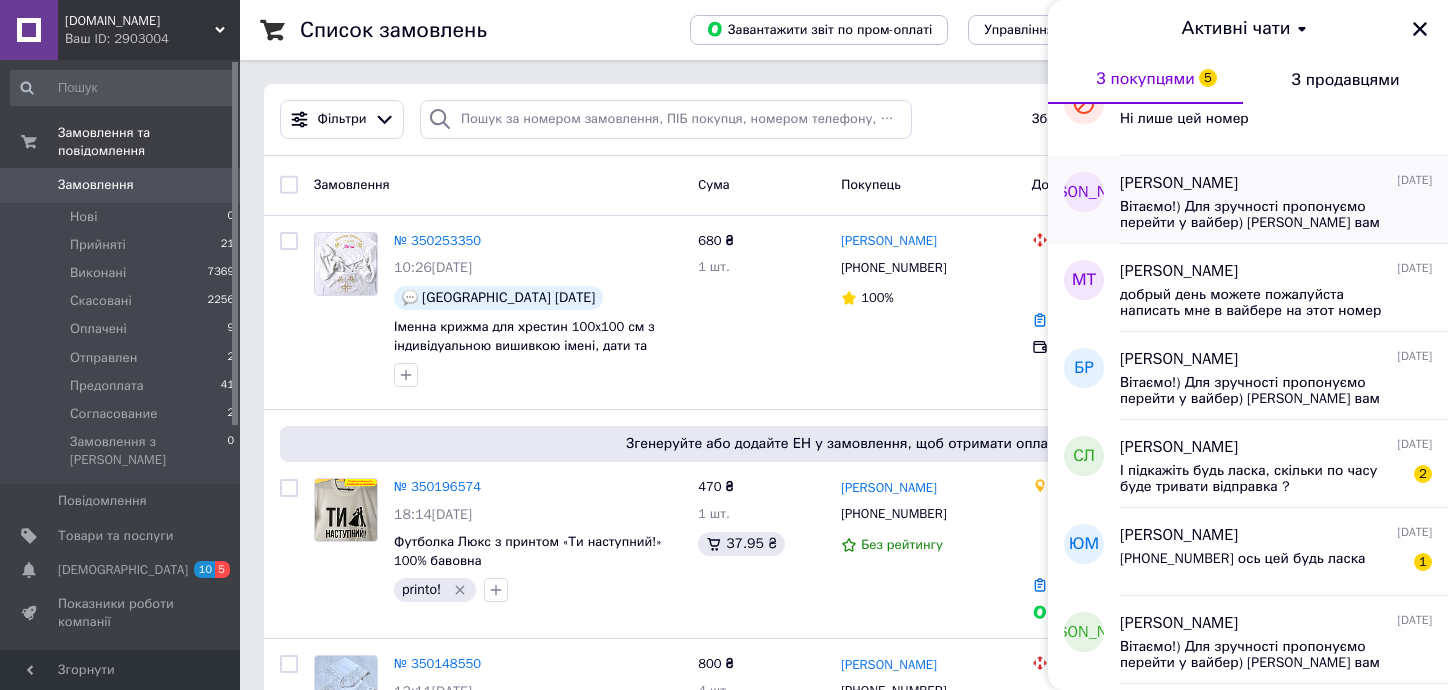 click on "[PHONE_NUMBER] ось цей будь ласка" at bounding box center (1243, 559) 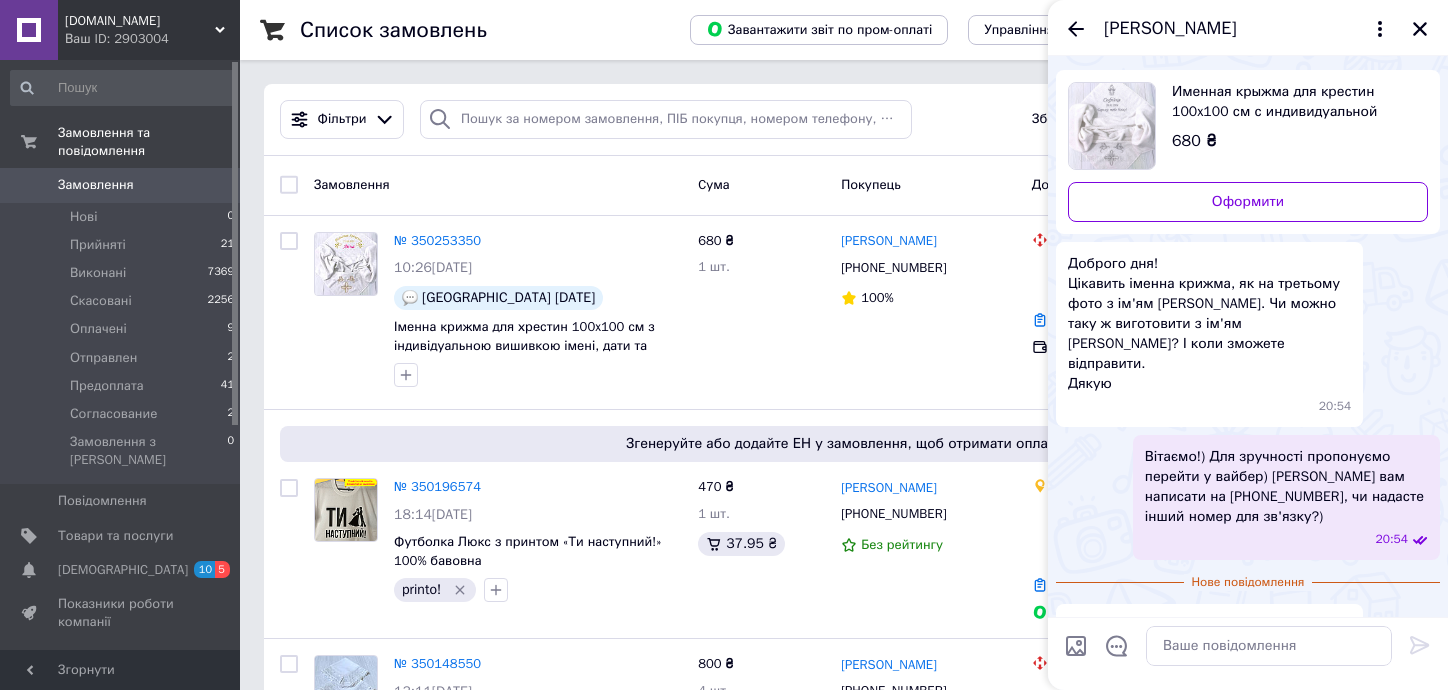 scroll, scrollTop: 7, scrollLeft: 0, axis: vertical 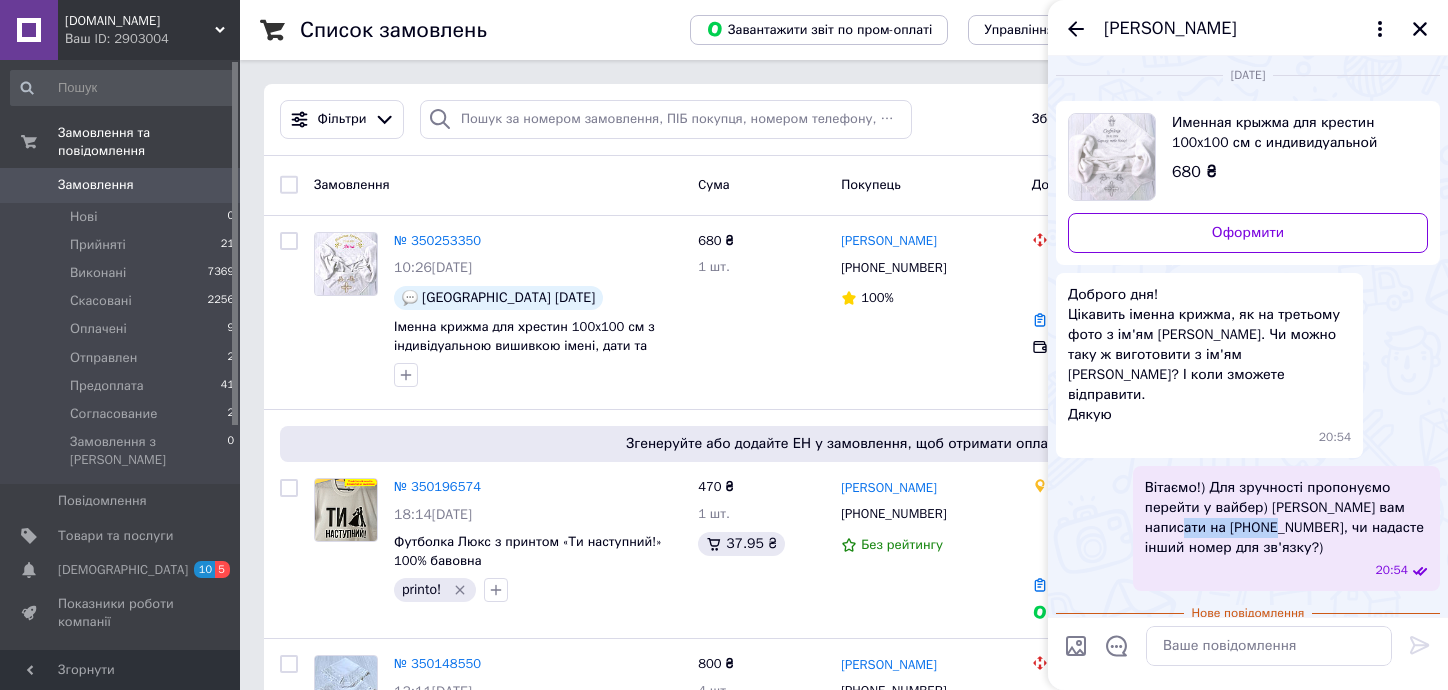 drag, startPoint x: 1263, startPoint y: 509, endPoint x: 1165, endPoint y: 510, distance: 98.005104 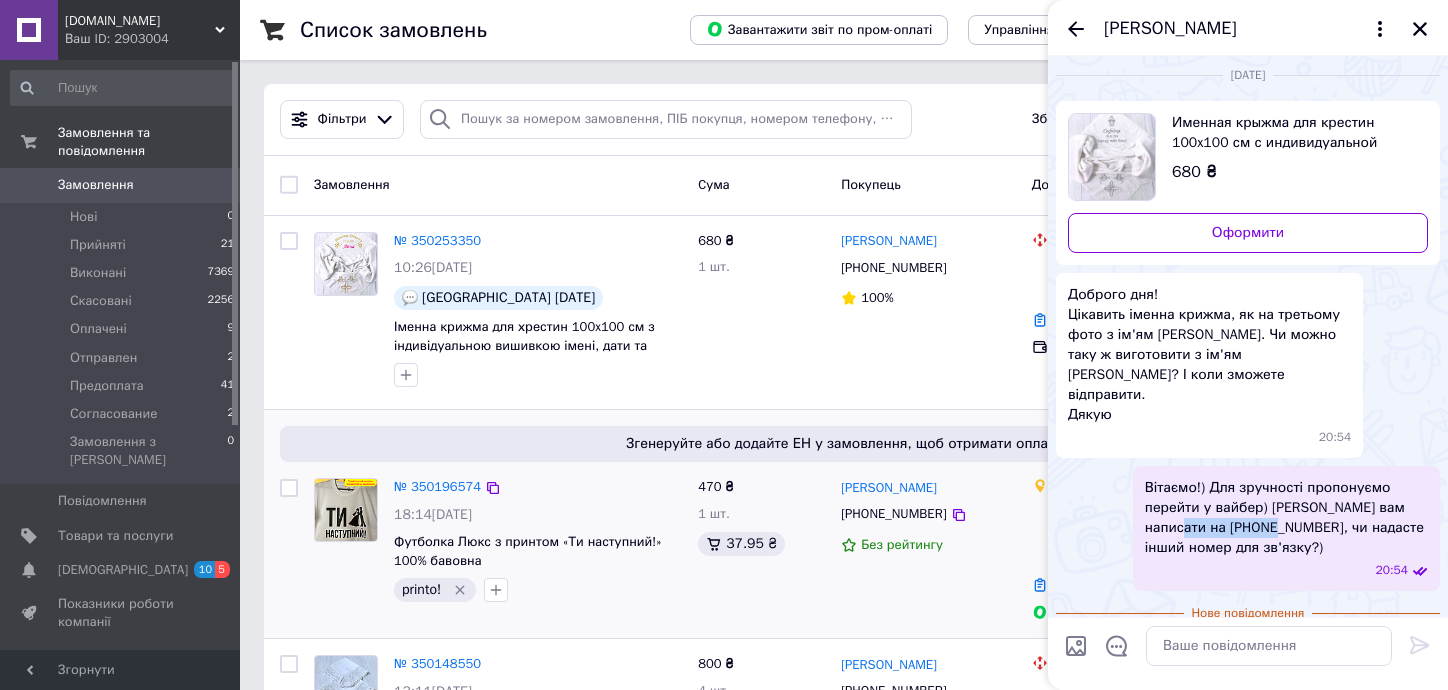 copy on "[PHONE_NUMBER]" 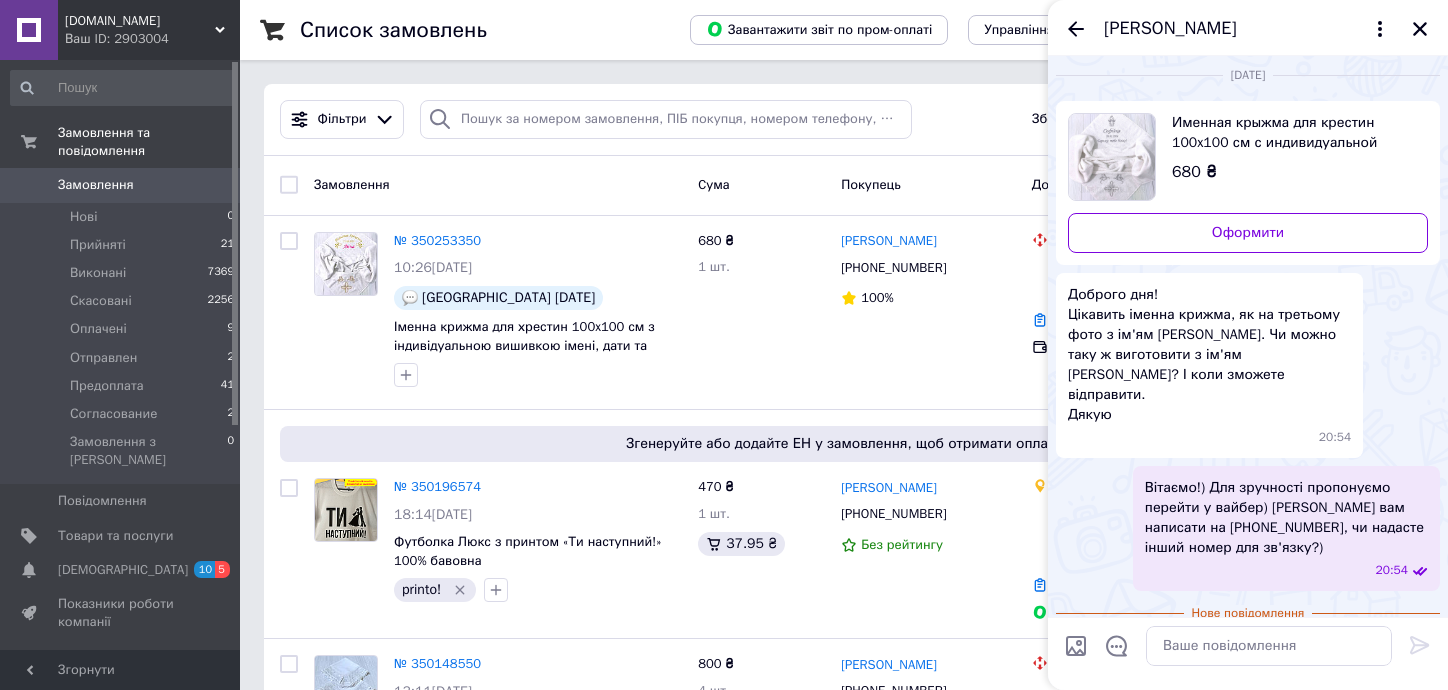 click on "Доброго дня! Цікавить іменна крижма, як на третьому фото з ім'ям [PERSON_NAME]. Чи можно таку ж виготовити з ім'ям [PERSON_NAME]? І коли зможете відправити.  Дякую 20:54" at bounding box center [1248, 365] 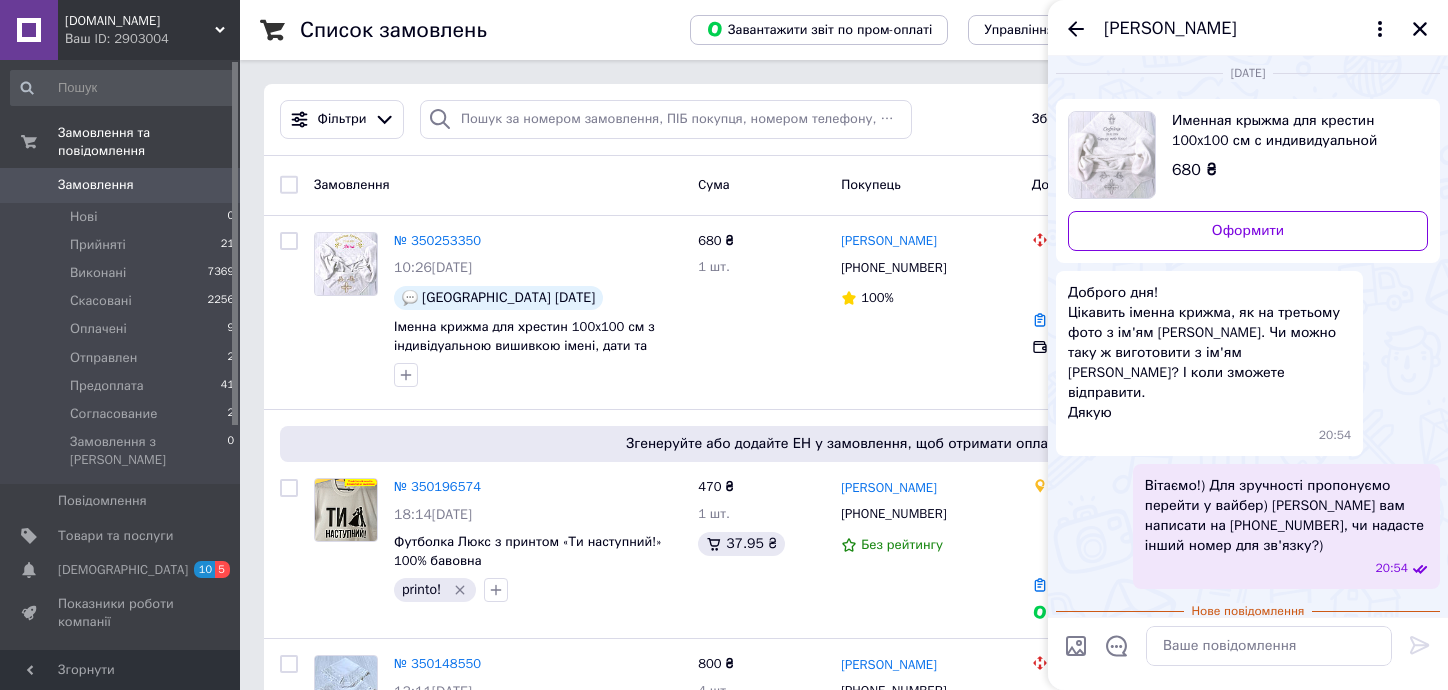 scroll, scrollTop: 9, scrollLeft: 0, axis: vertical 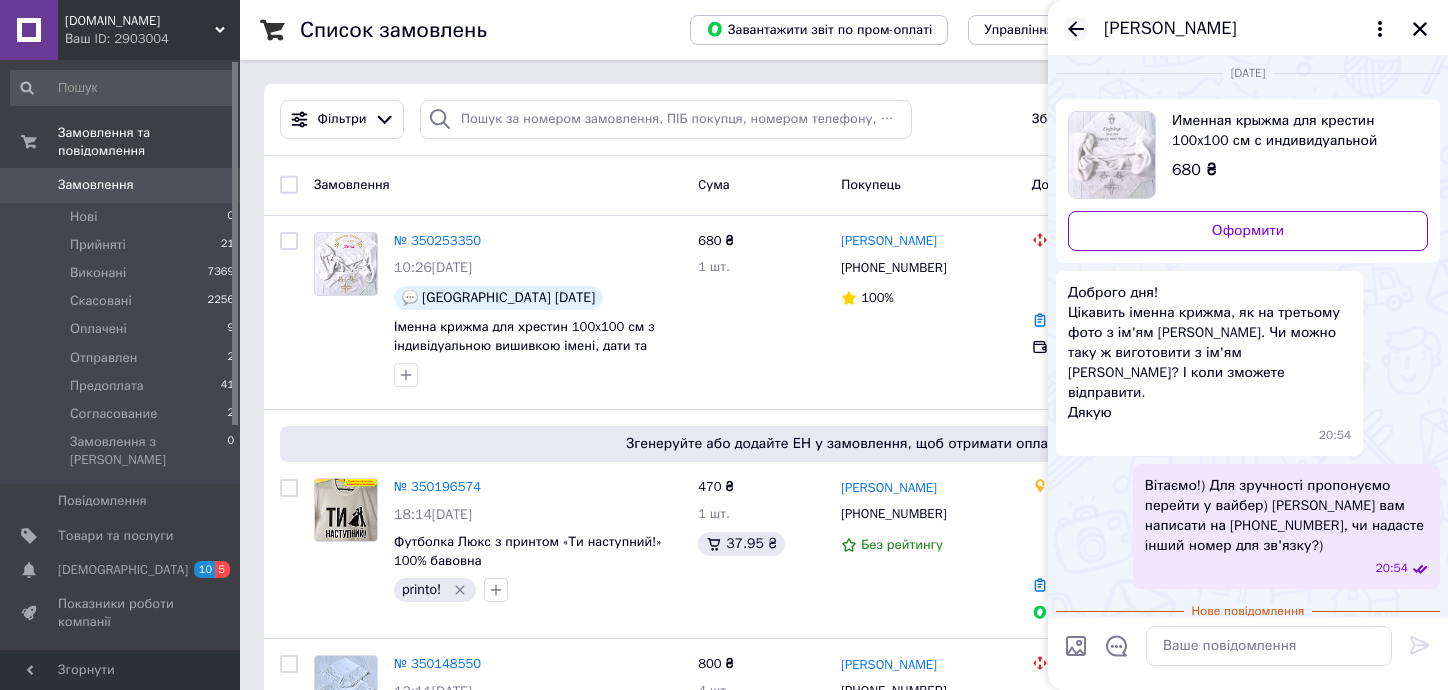 click 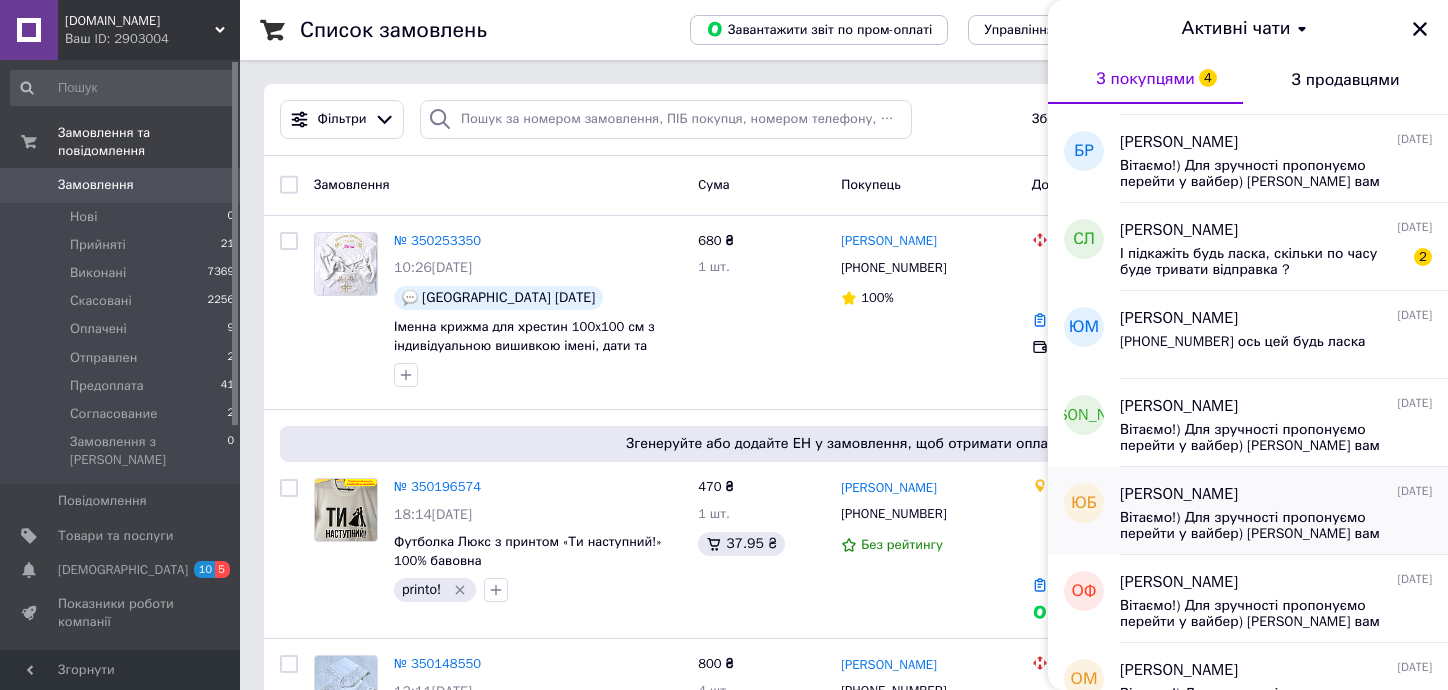 scroll, scrollTop: 500, scrollLeft: 0, axis: vertical 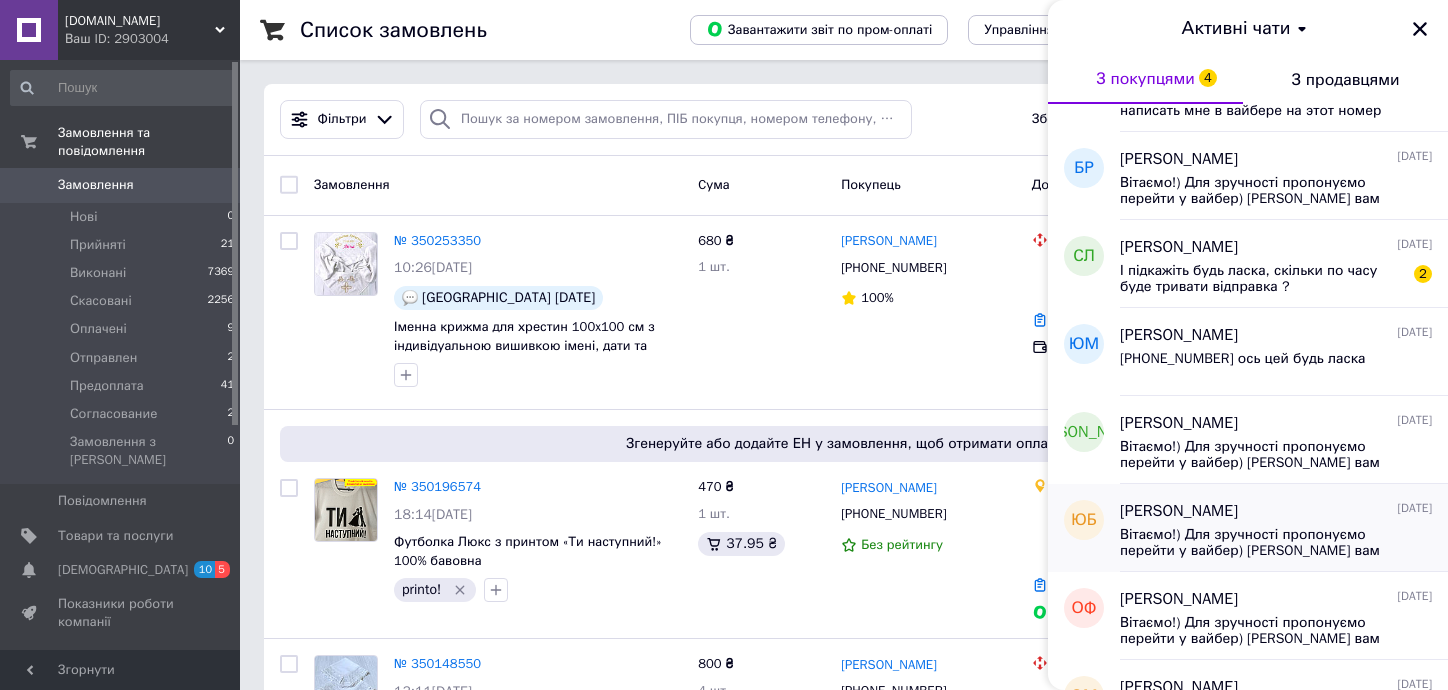 click on "[PHONE_NUMBER] ось цей будь ласка" at bounding box center (1243, 365) 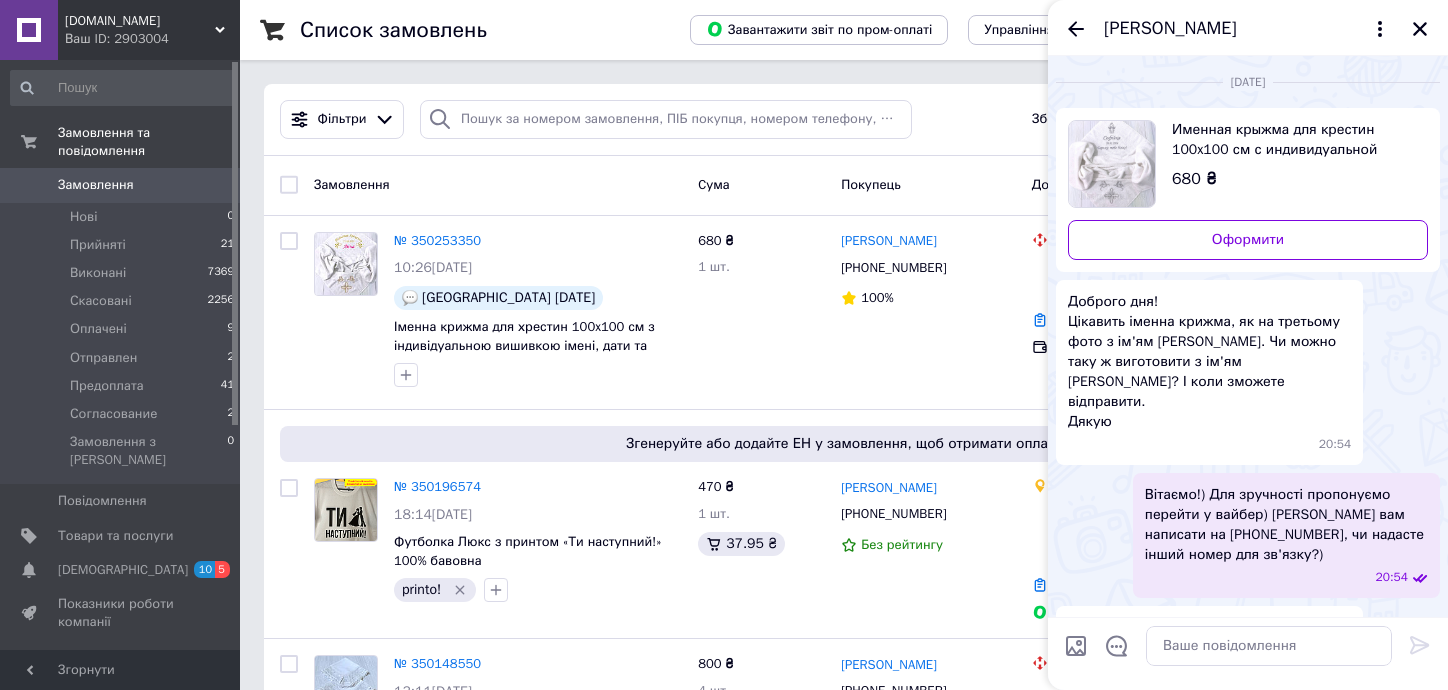 scroll, scrollTop: 21, scrollLeft: 0, axis: vertical 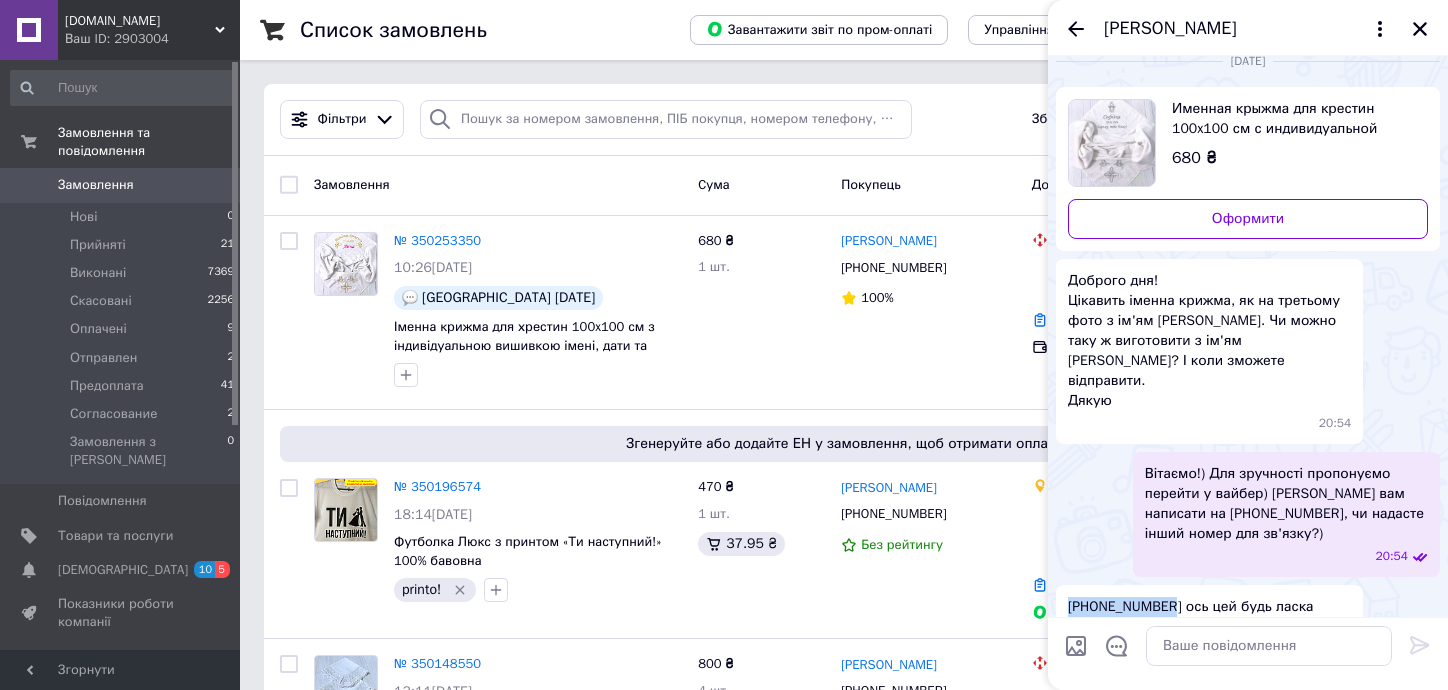 drag, startPoint x: 1167, startPoint y: 589, endPoint x: 1065, endPoint y: 593, distance: 102.0784 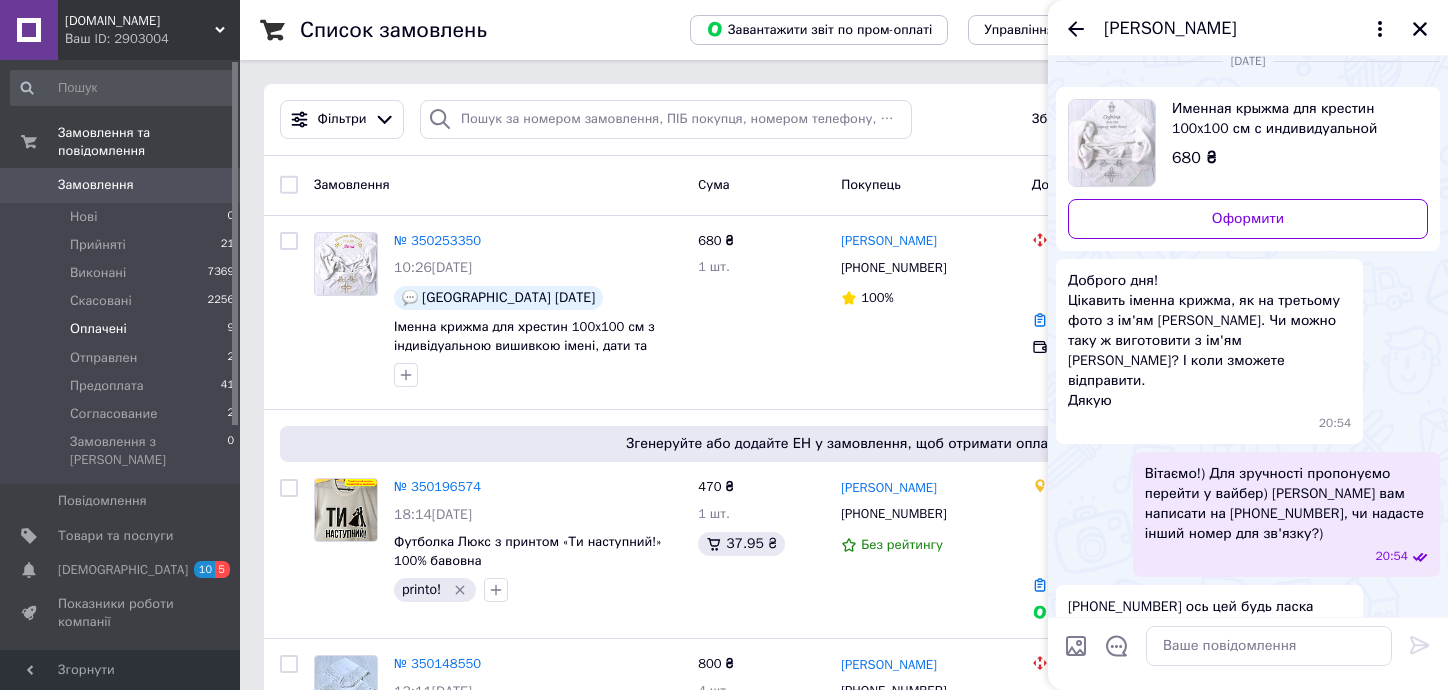 drag, startPoint x: 244, startPoint y: 331, endPoint x: 238, endPoint y: 316, distance: 16.155495 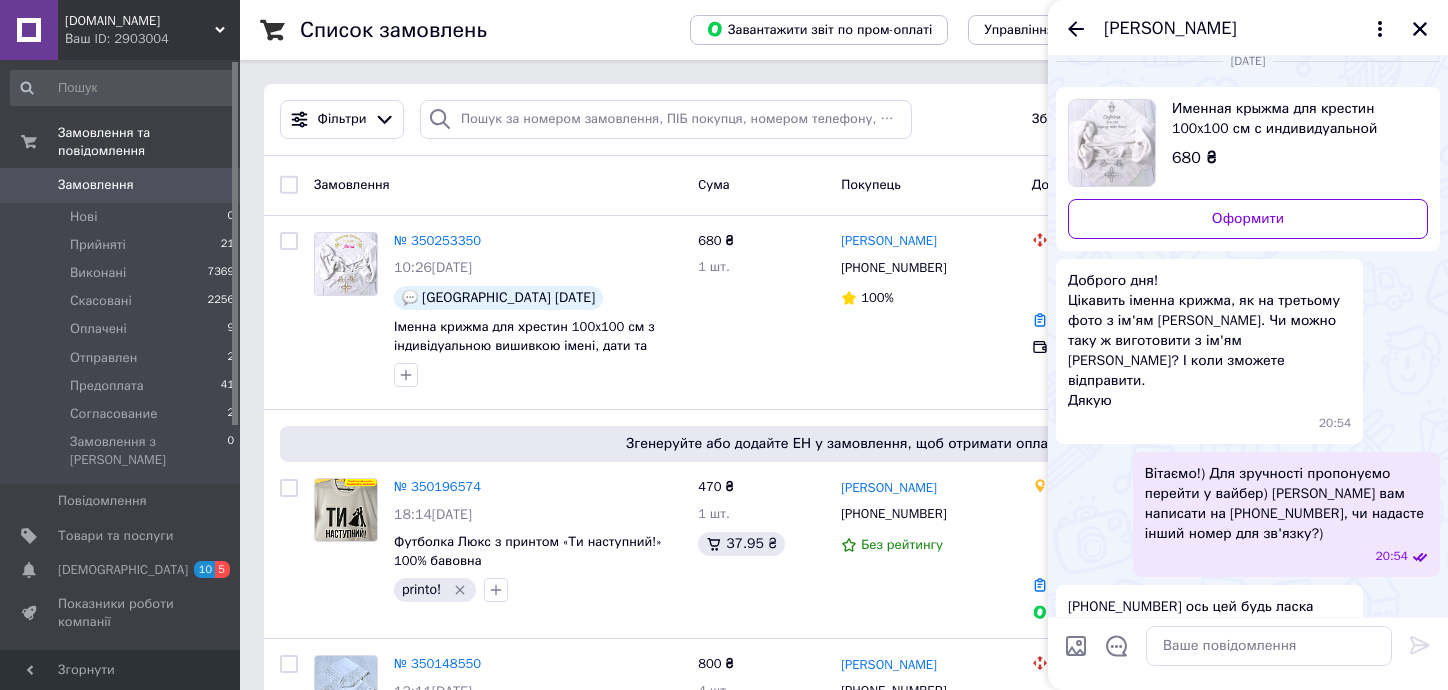 click on "Замовлення" at bounding box center (121, 185) 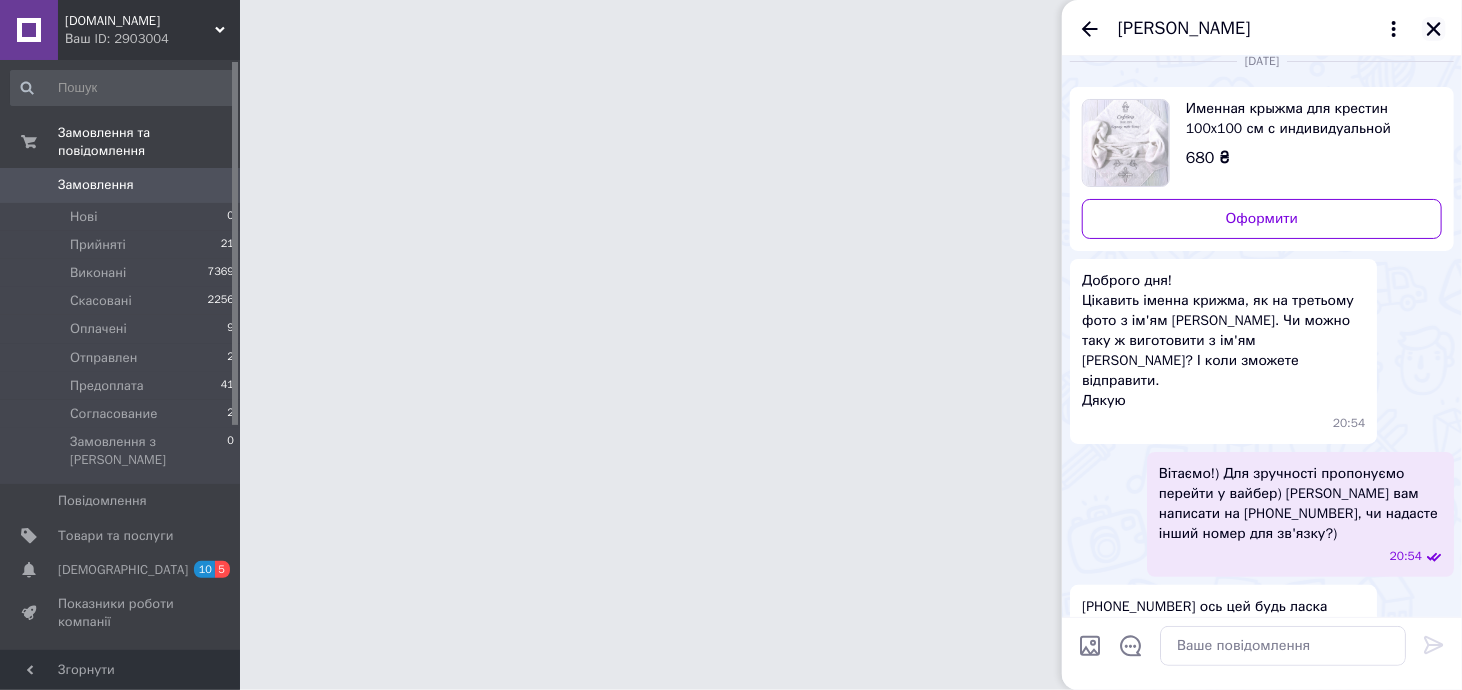 click 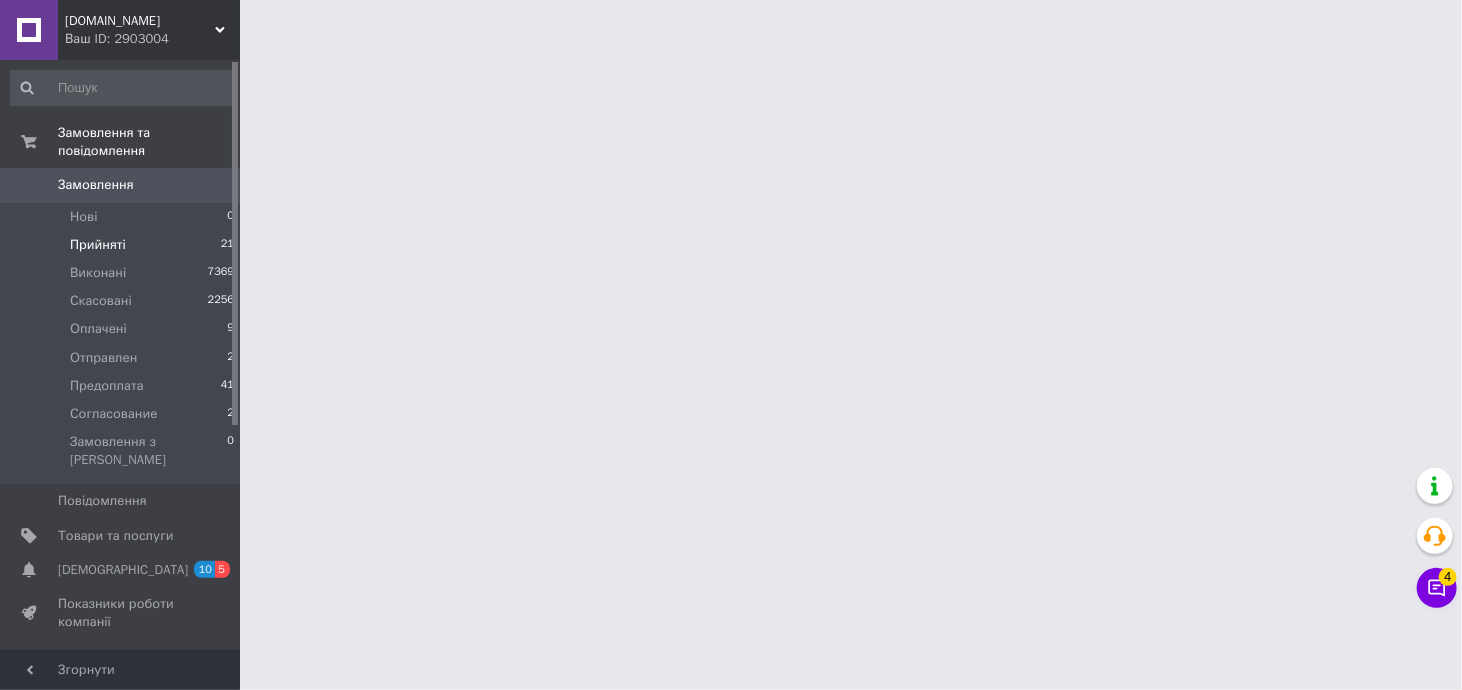 click on "Прийняті 21" at bounding box center [123, 245] 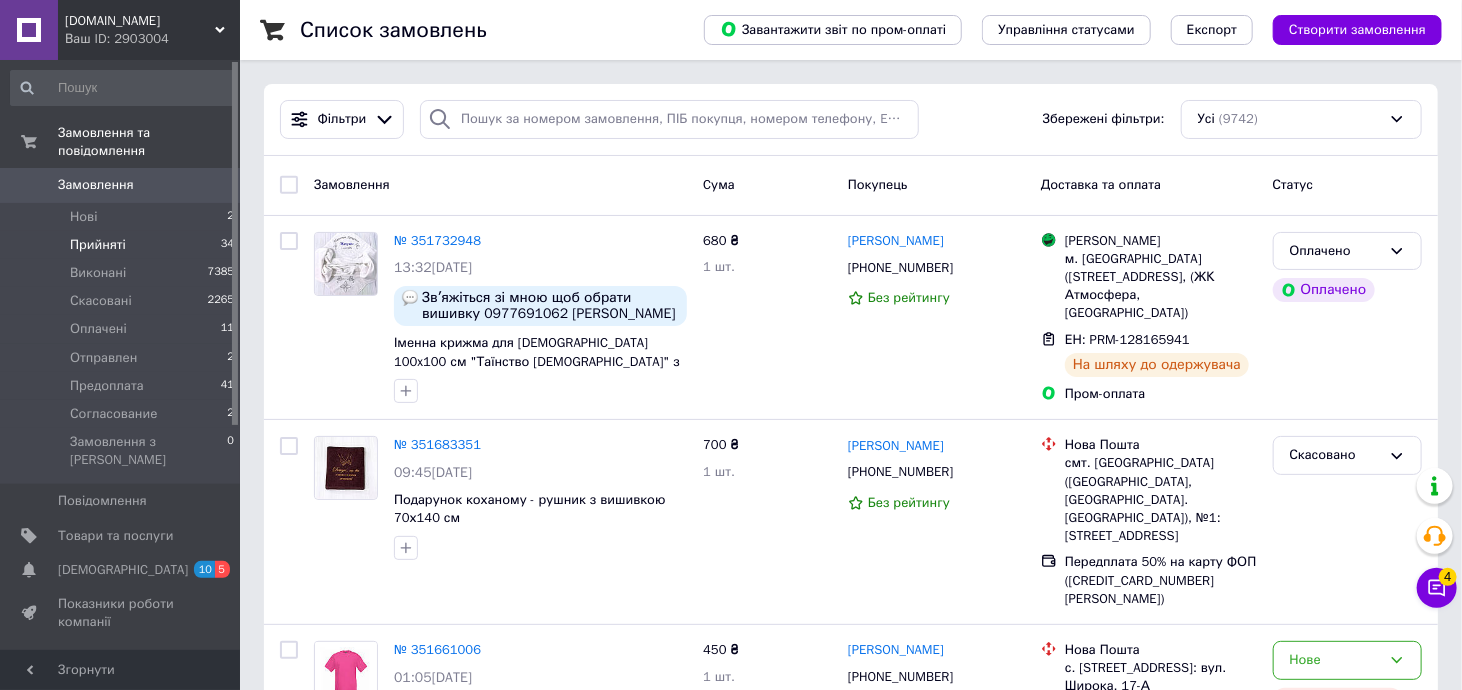 click on "34" at bounding box center (227, 245) 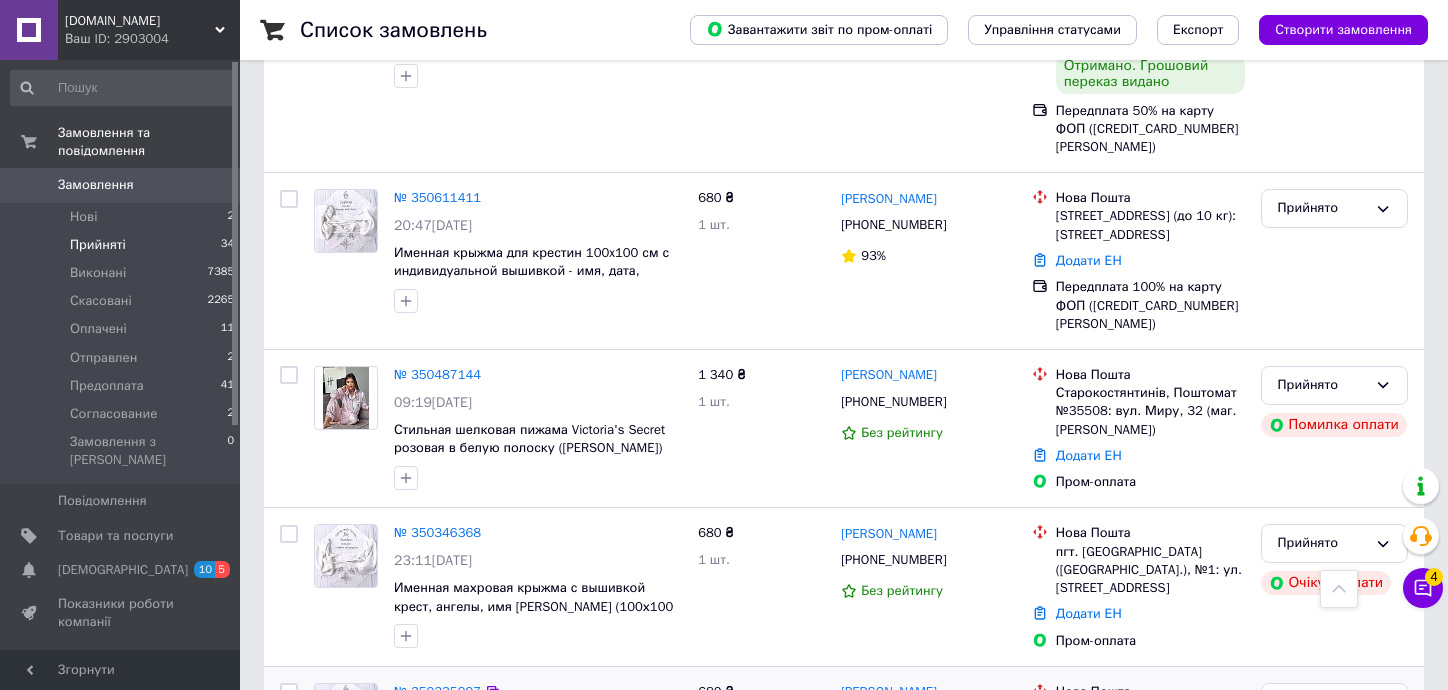 scroll, scrollTop: 3100, scrollLeft: 0, axis: vertical 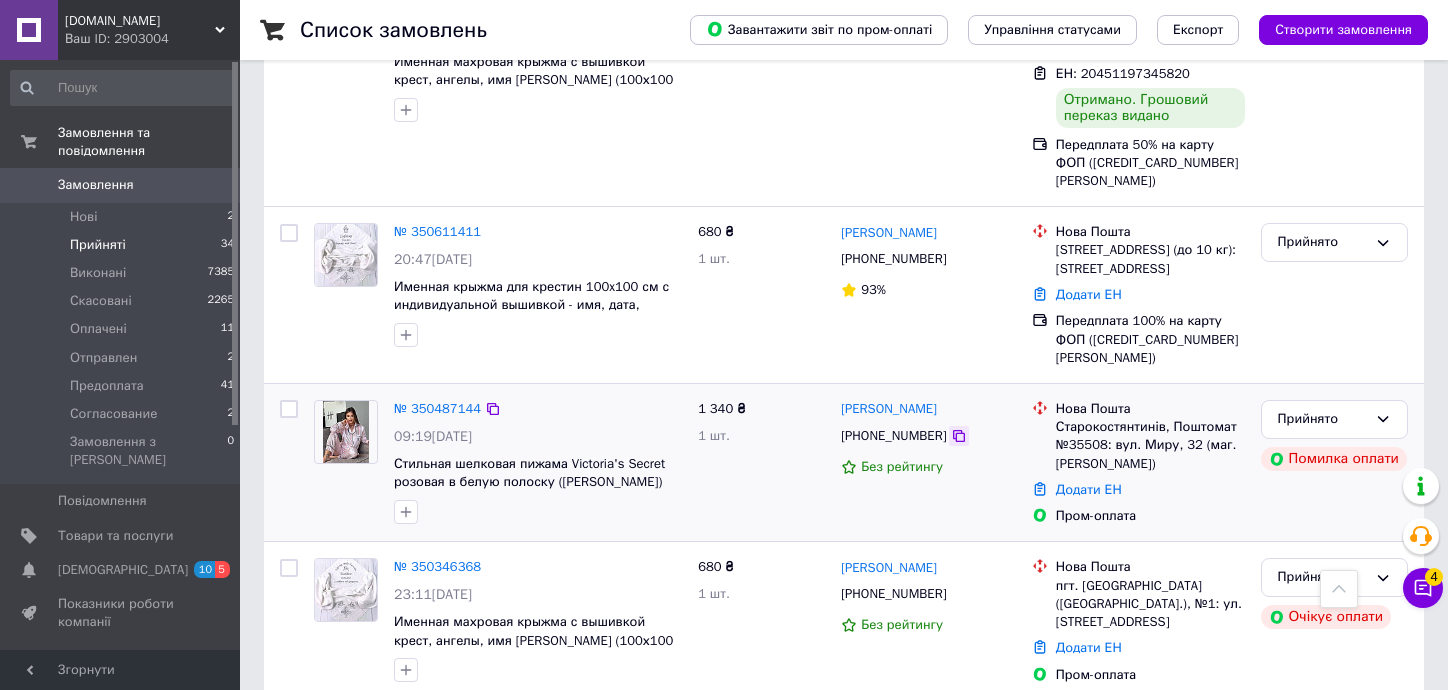 click 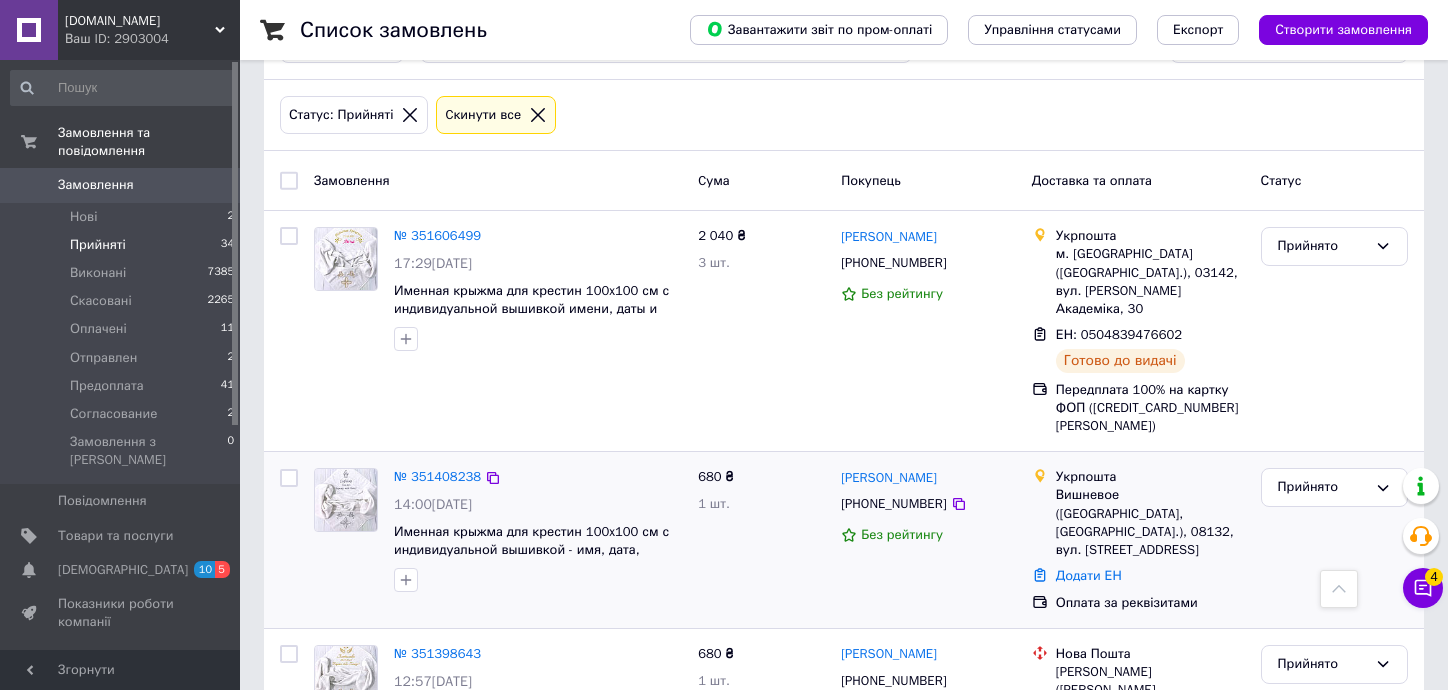 scroll, scrollTop: 0, scrollLeft: 0, axis: both 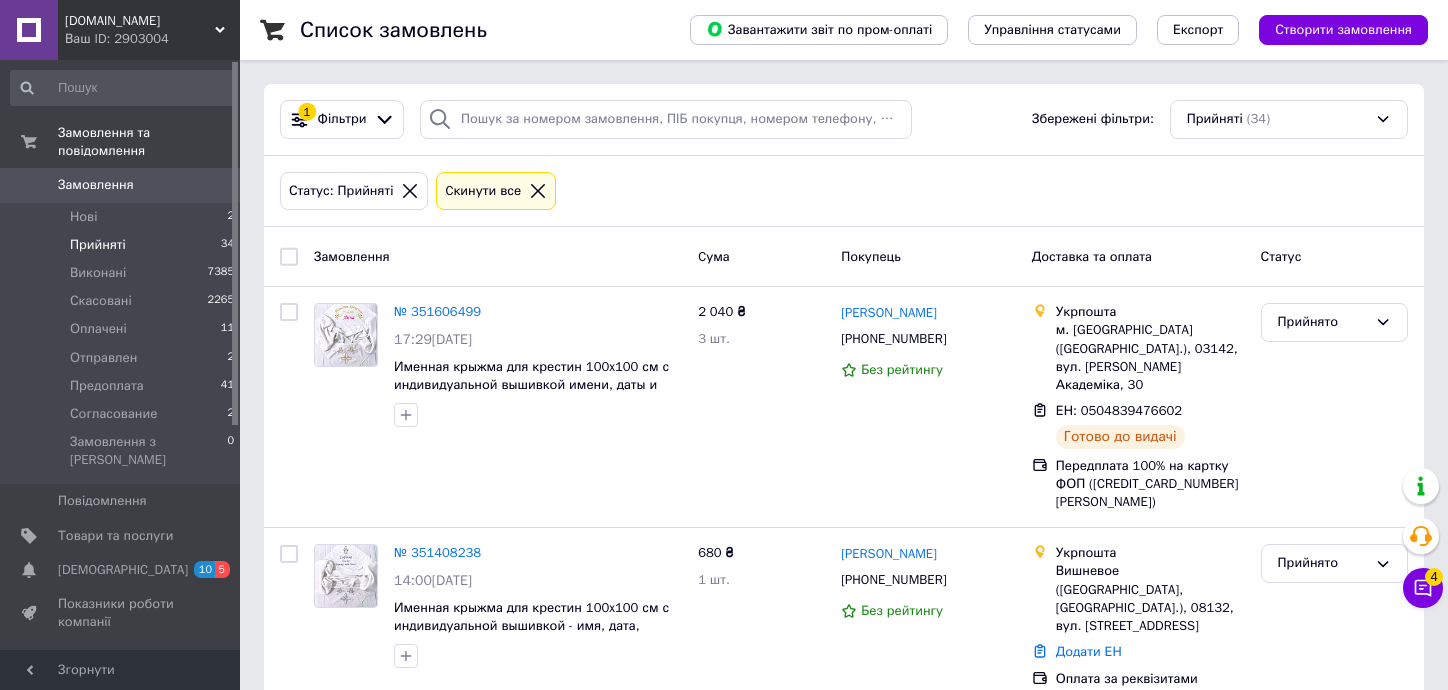 click on "Замовлення" at bounding box center [121, 185] 